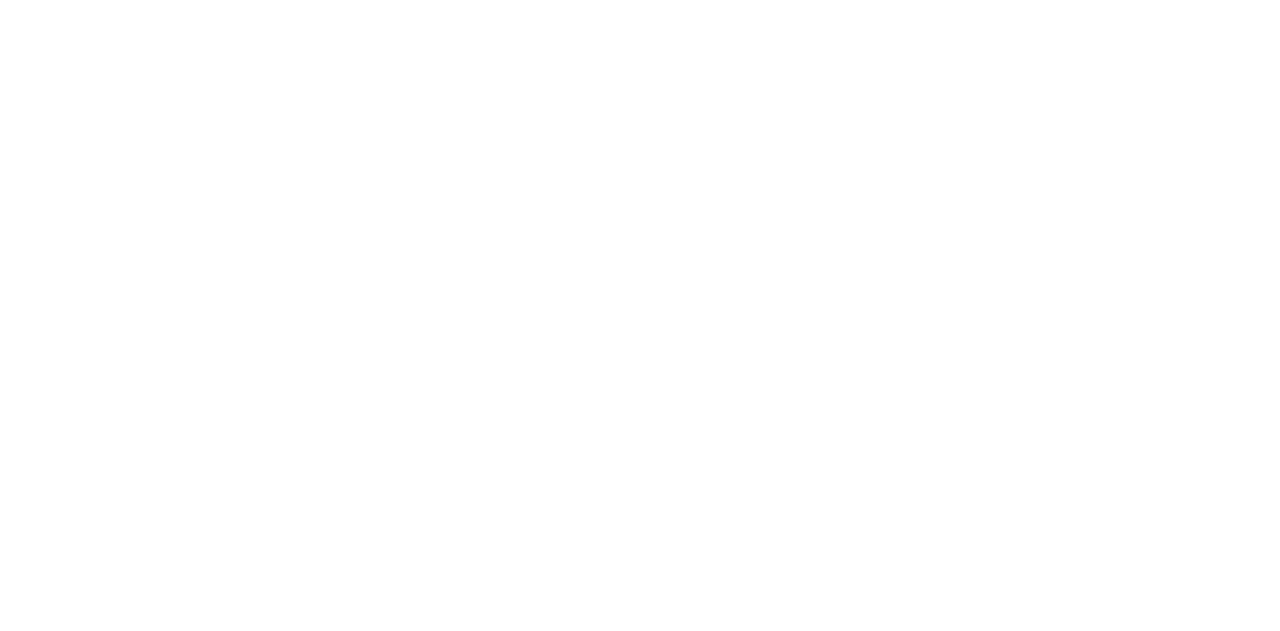 scroll, scrollTop: 0, scrollLeft: 0, axis: both 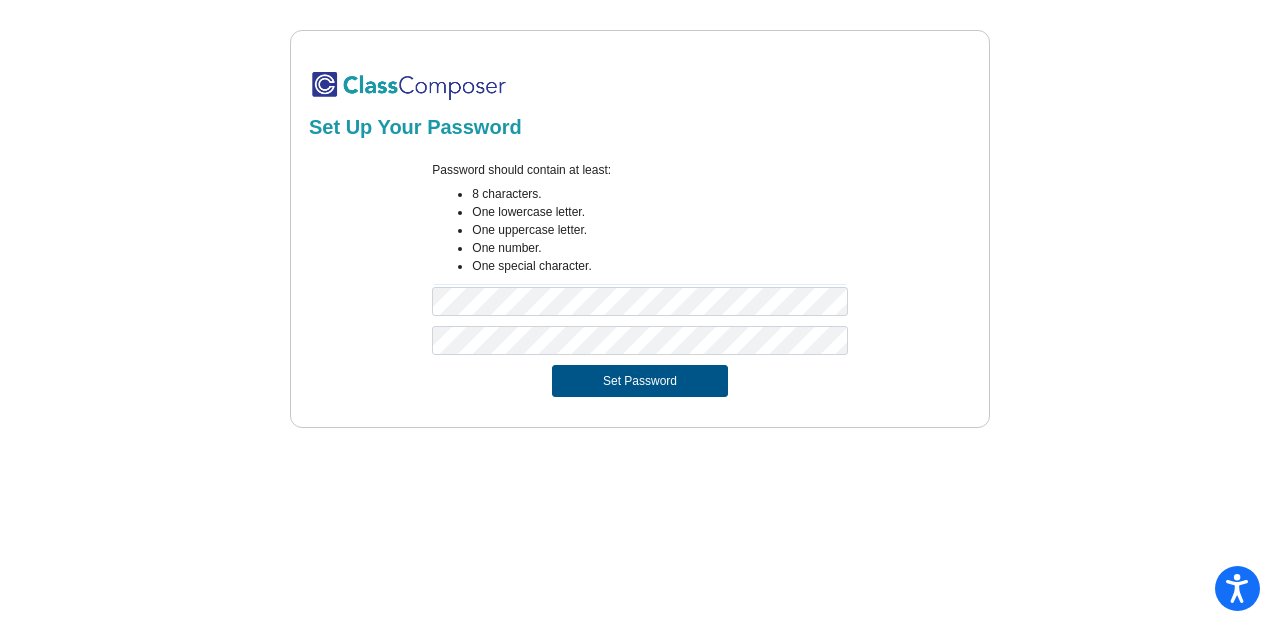 click on "Set Password" at bounding box center (640, 381) 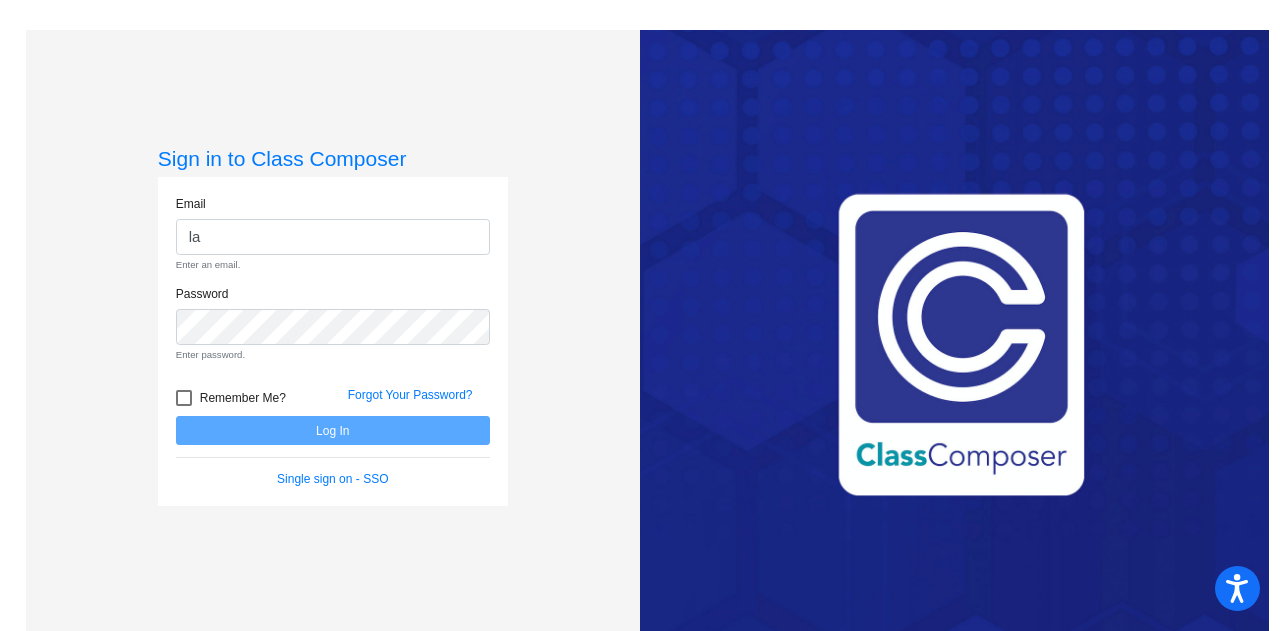 type on "[EMAIL]" 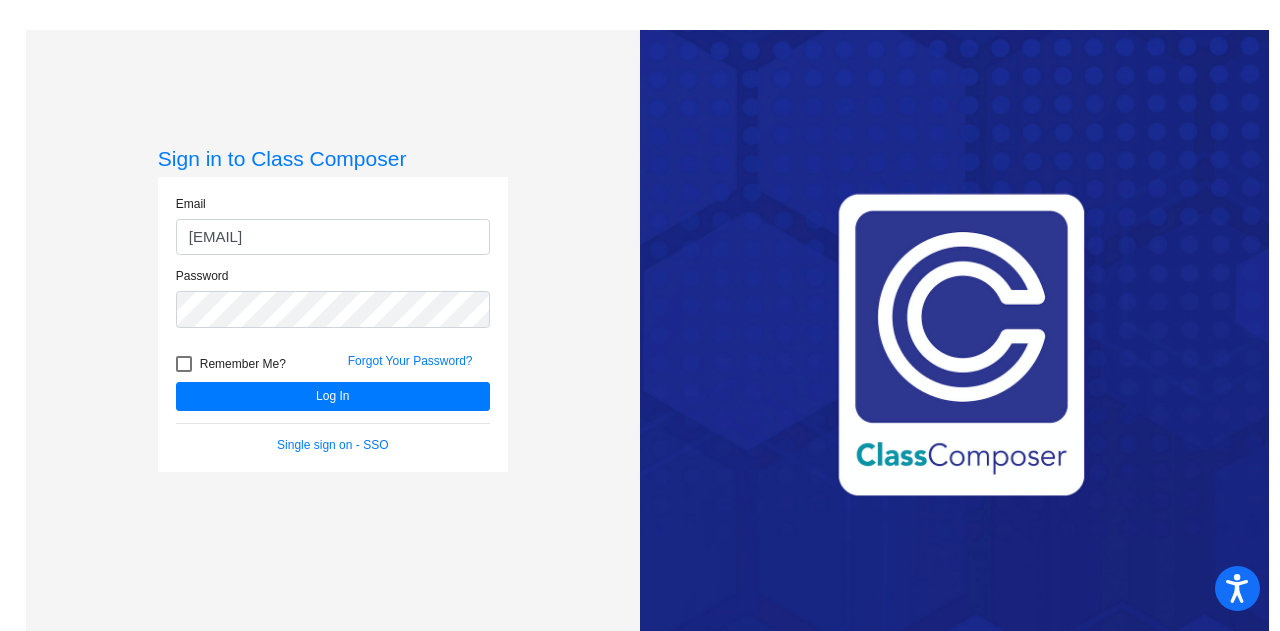 click at bounding box center (184, 364) 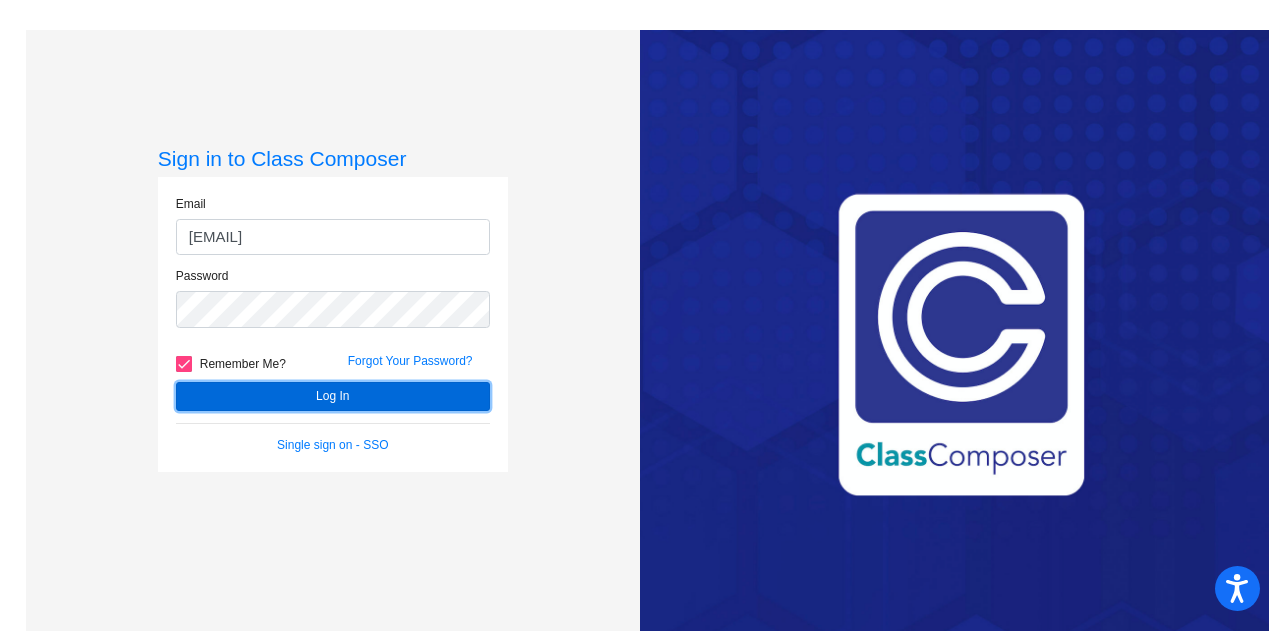 click on "Log In" 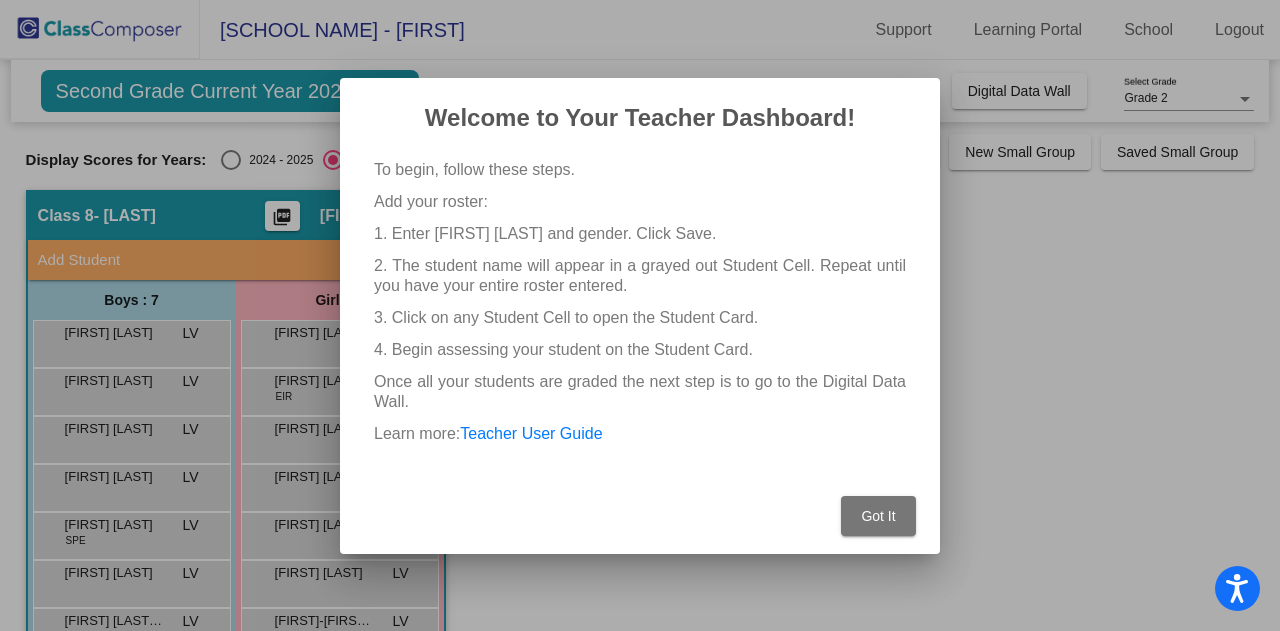 click on "Got It" at bounding box center (878, 516) 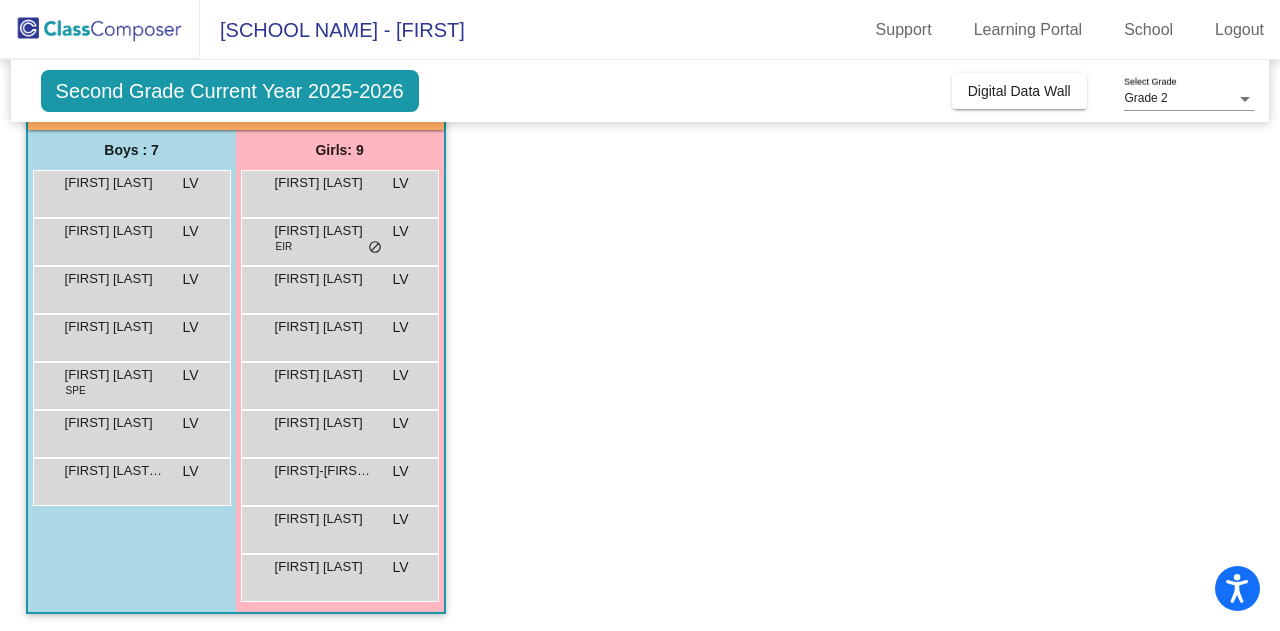 scroll, scrollTop: 152, scrollLeft: 0, axis: vertical 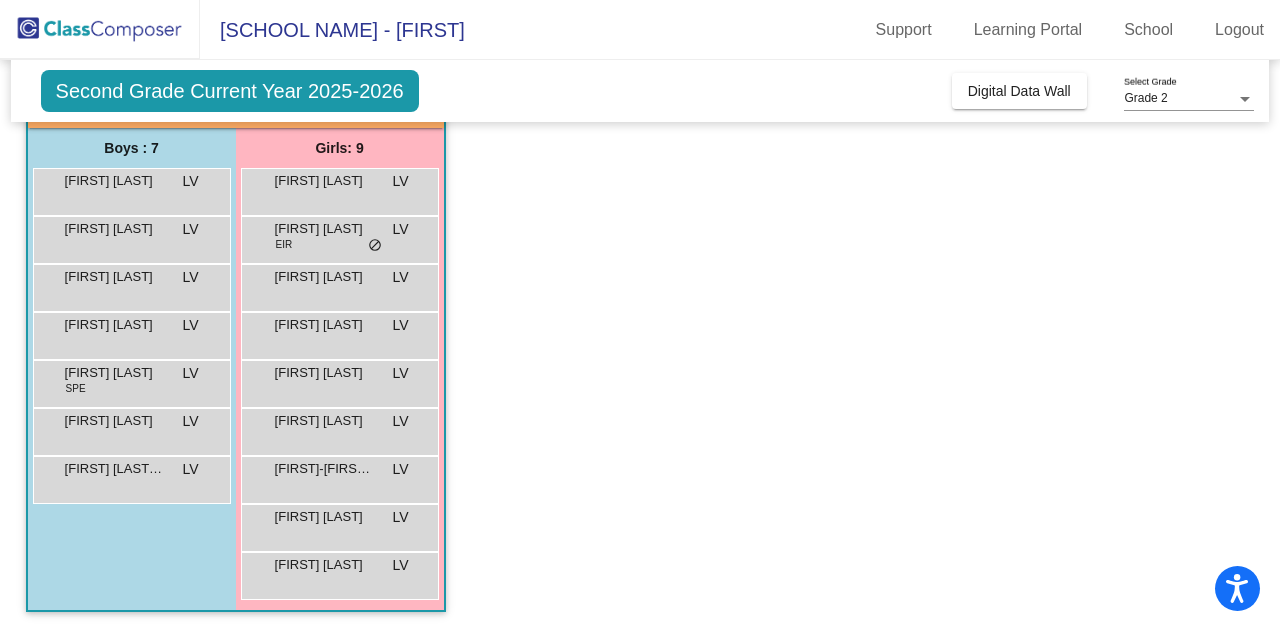 click on "Second Grade Current Year 2025-2026" 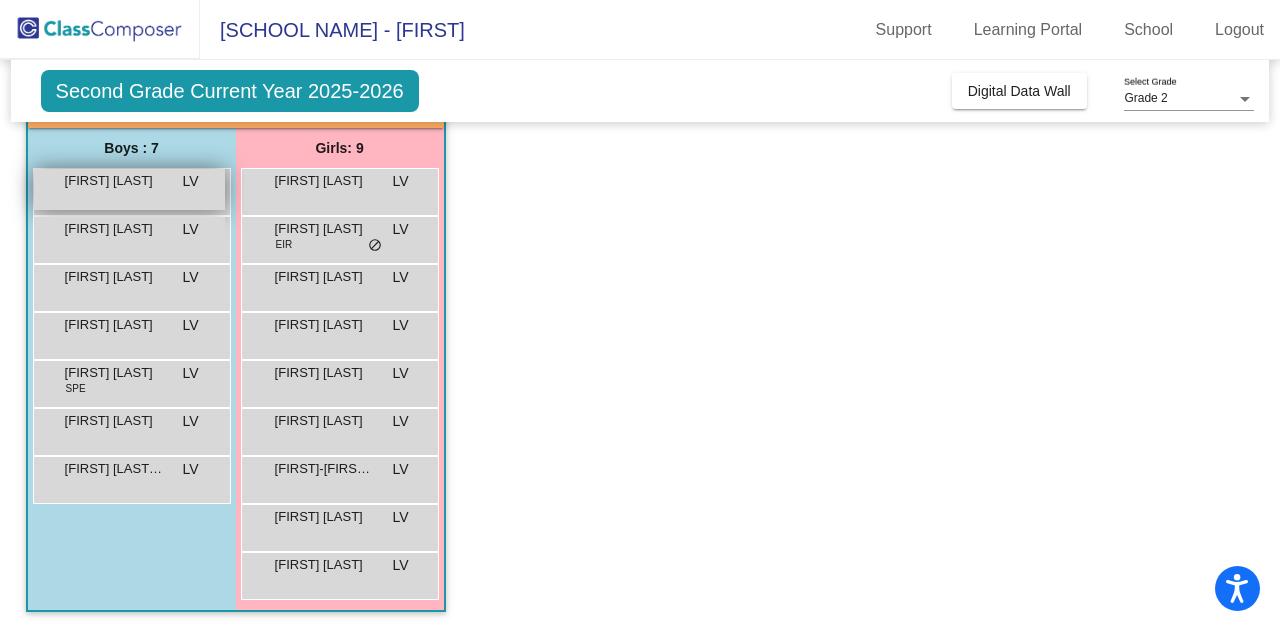 click on "[FIRST] [LAST]" at bounding box center [115, 181] 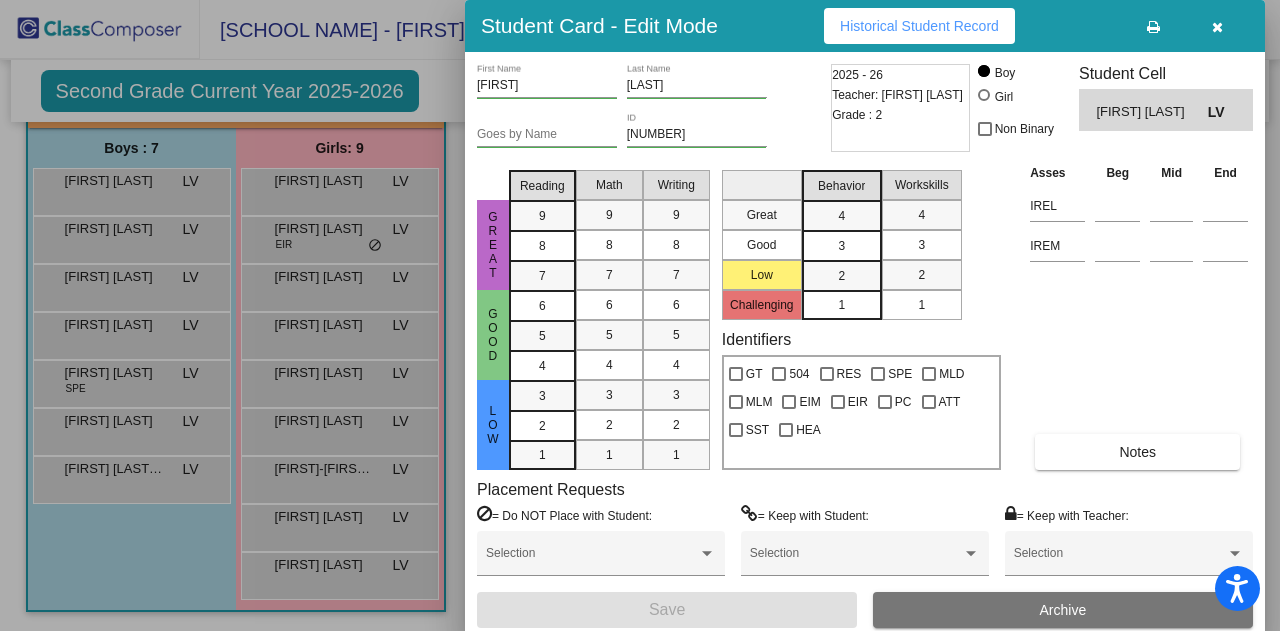 click at bounding box center [1217, 27] 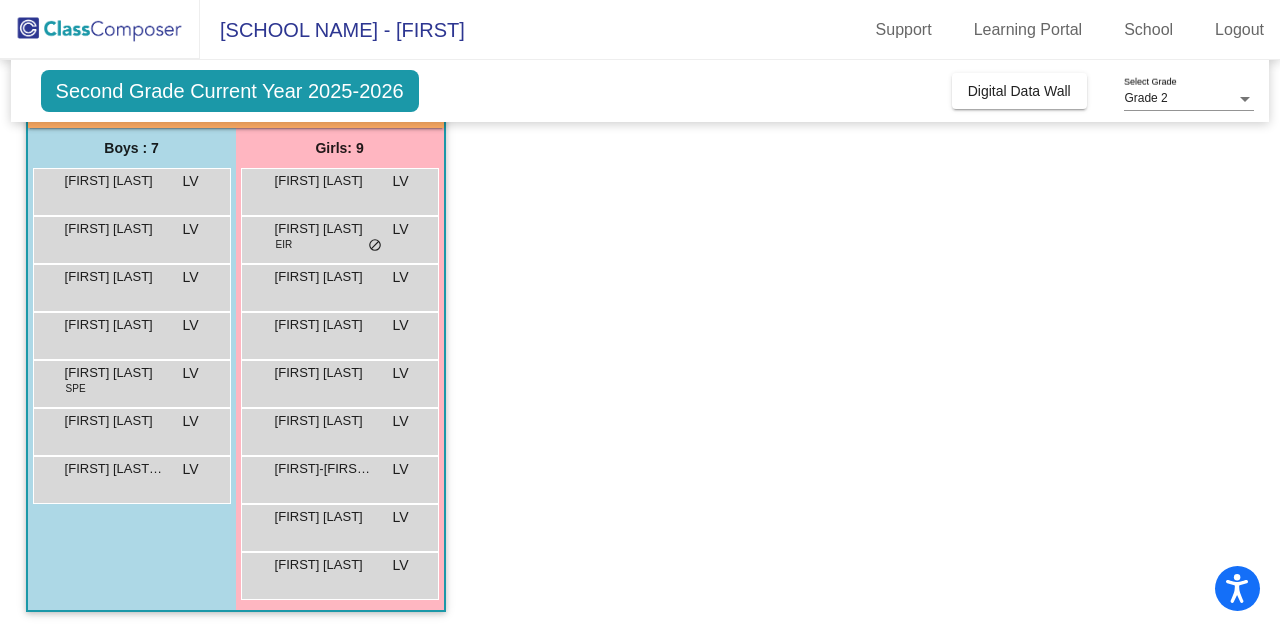 click on "Second Grade Current Year 2025-2026" 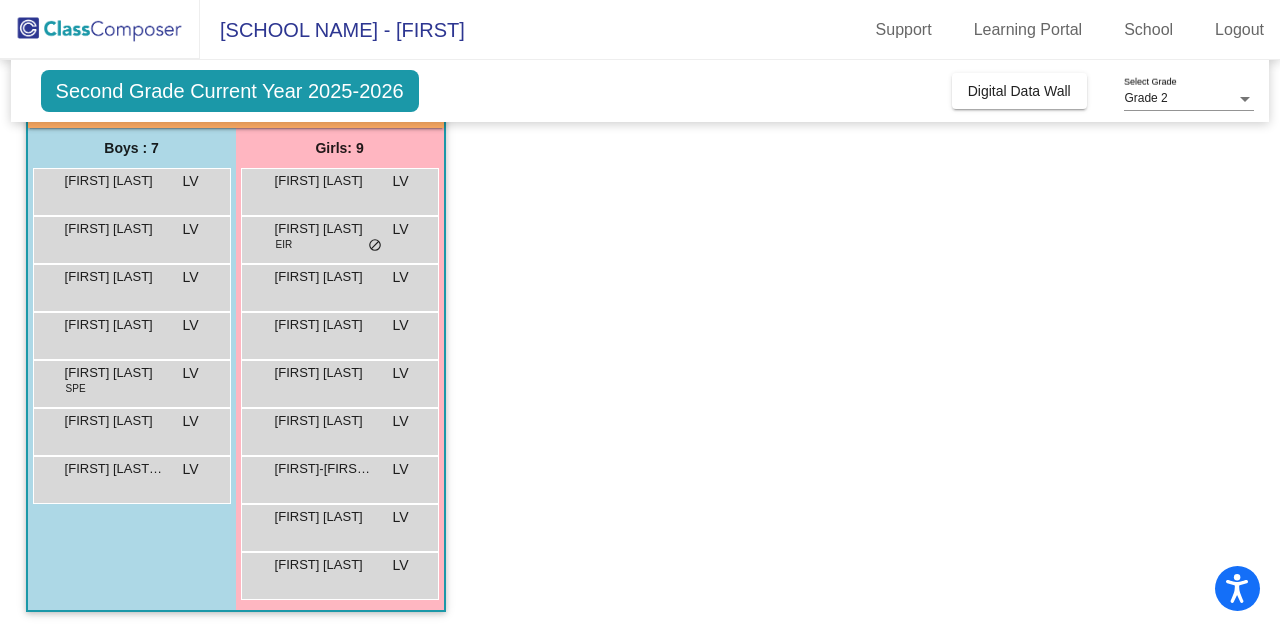 click on "Grade 2 Select Grade" 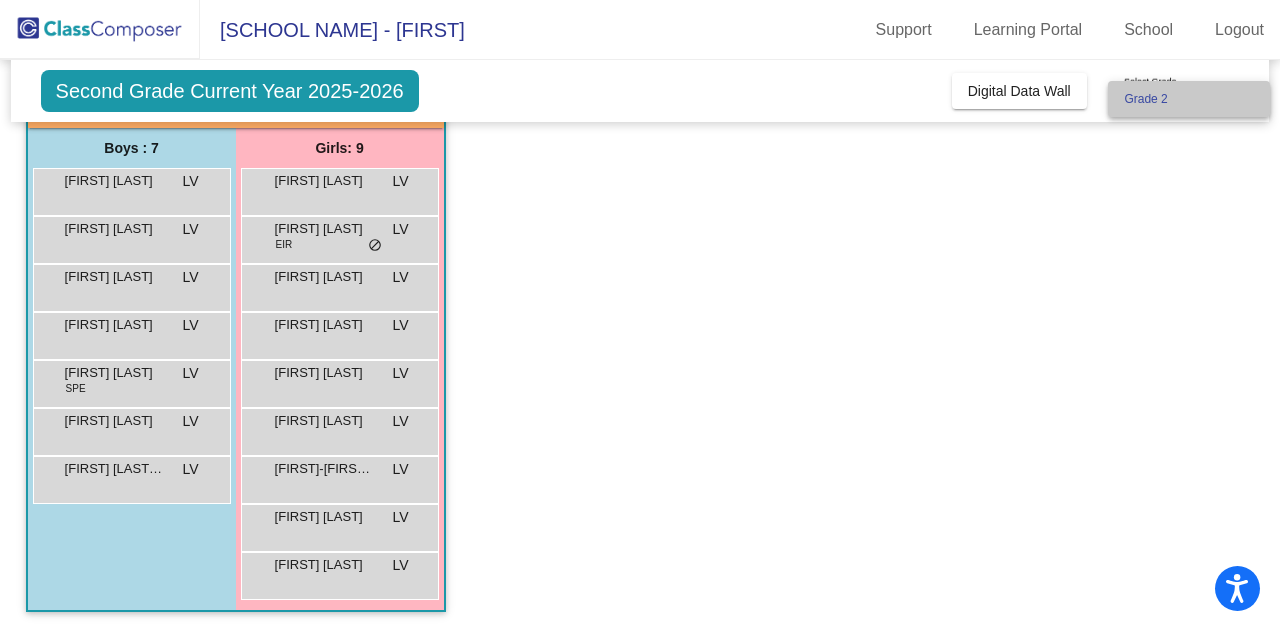 click on "Grade 2" at bounding box center (1189, 99) 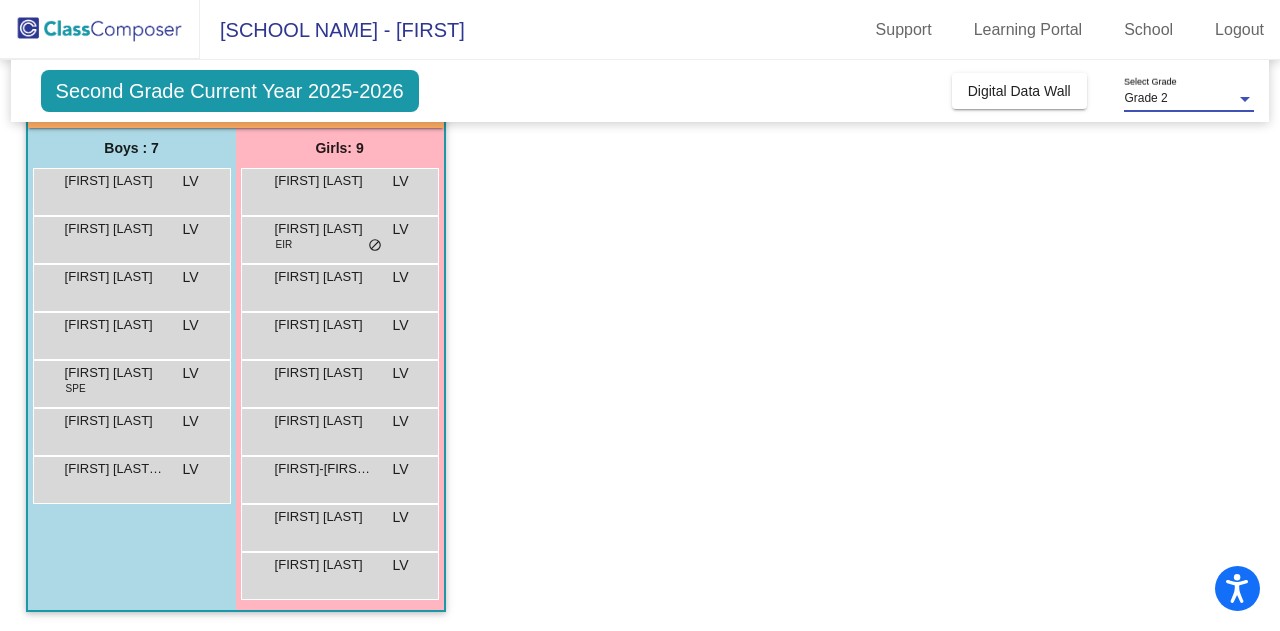 click on "Girls: 9" at bounding box center (0, 0) 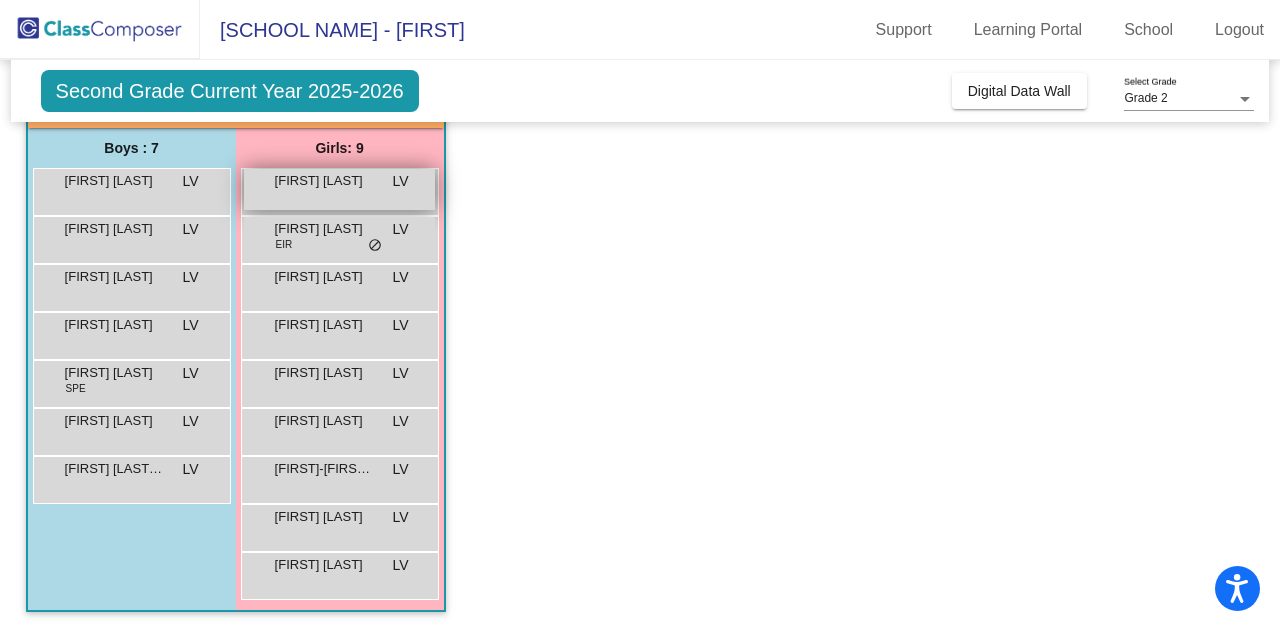 click on "[FIRST] [LAST]" at bounding box center (325, 181) 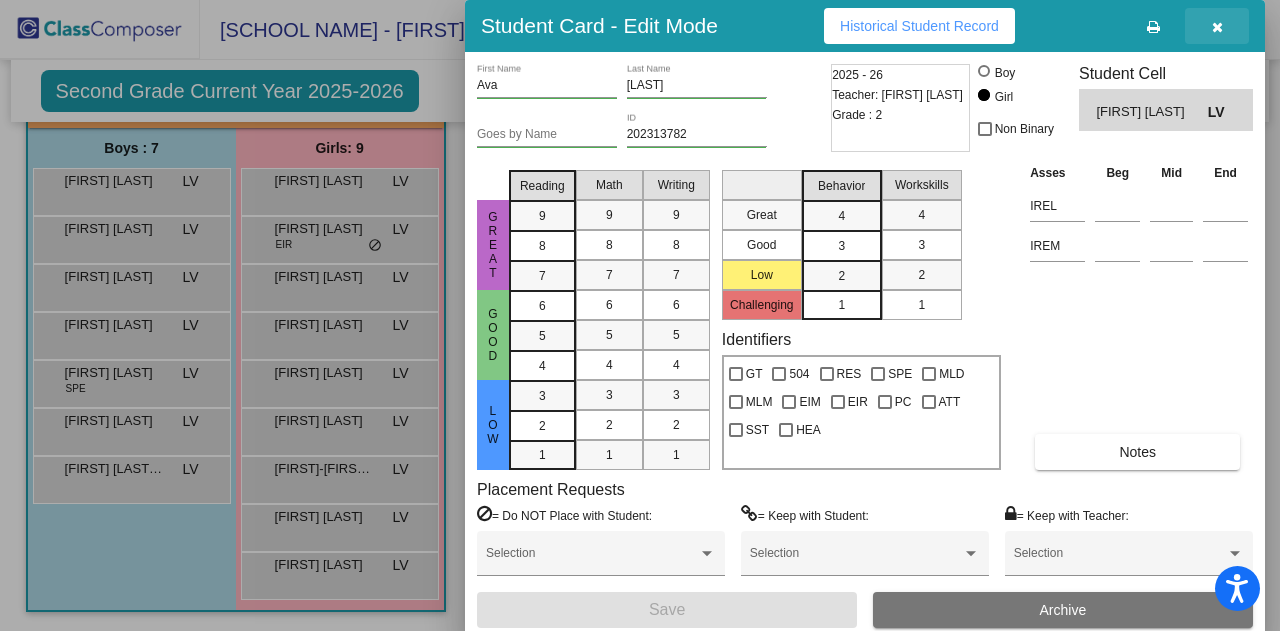 click at bounding box center (1217, 27) 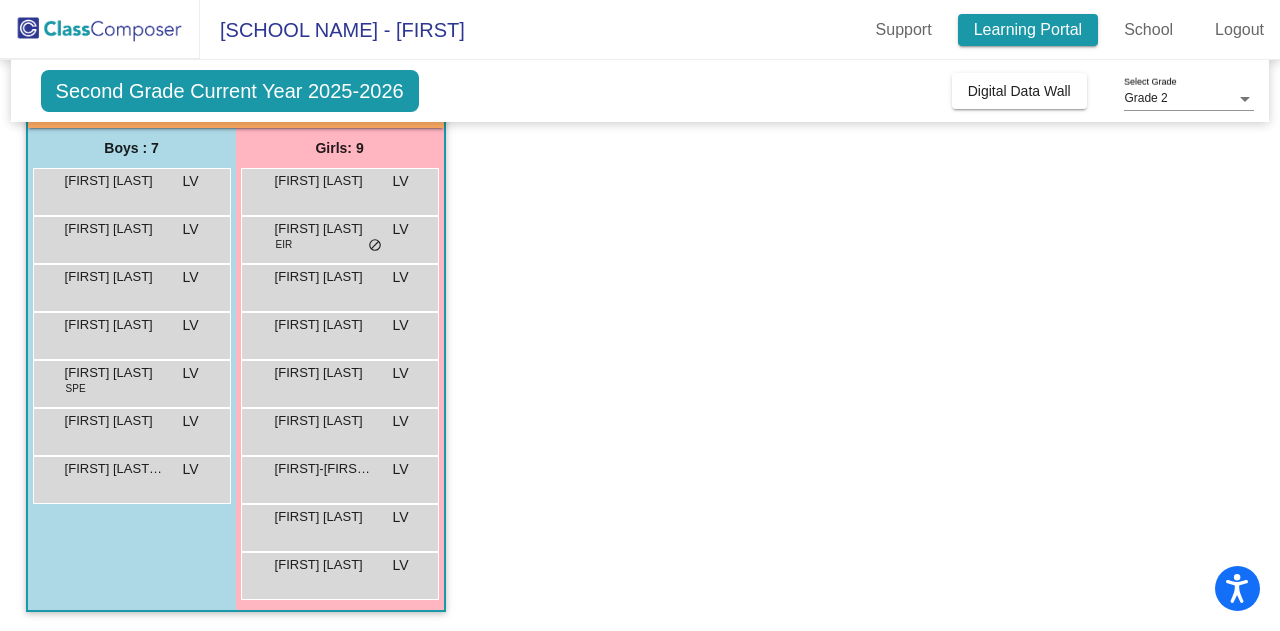 click on "Learning Portal" 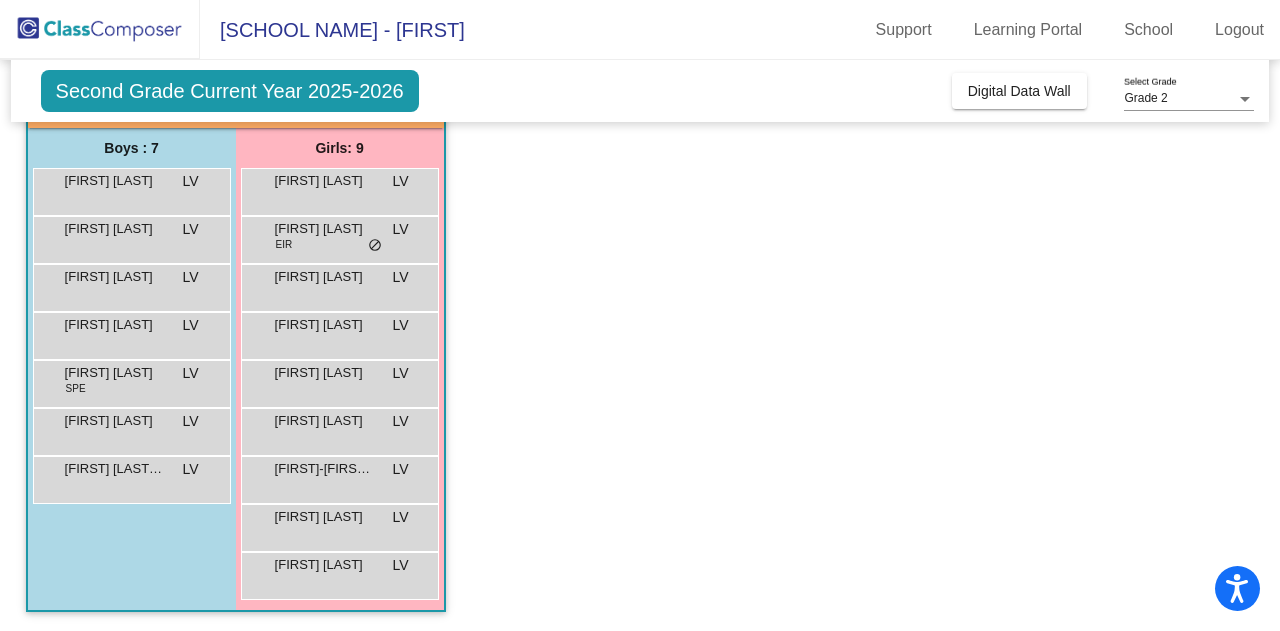 click on "Second Grade Current Year 2025-2026" 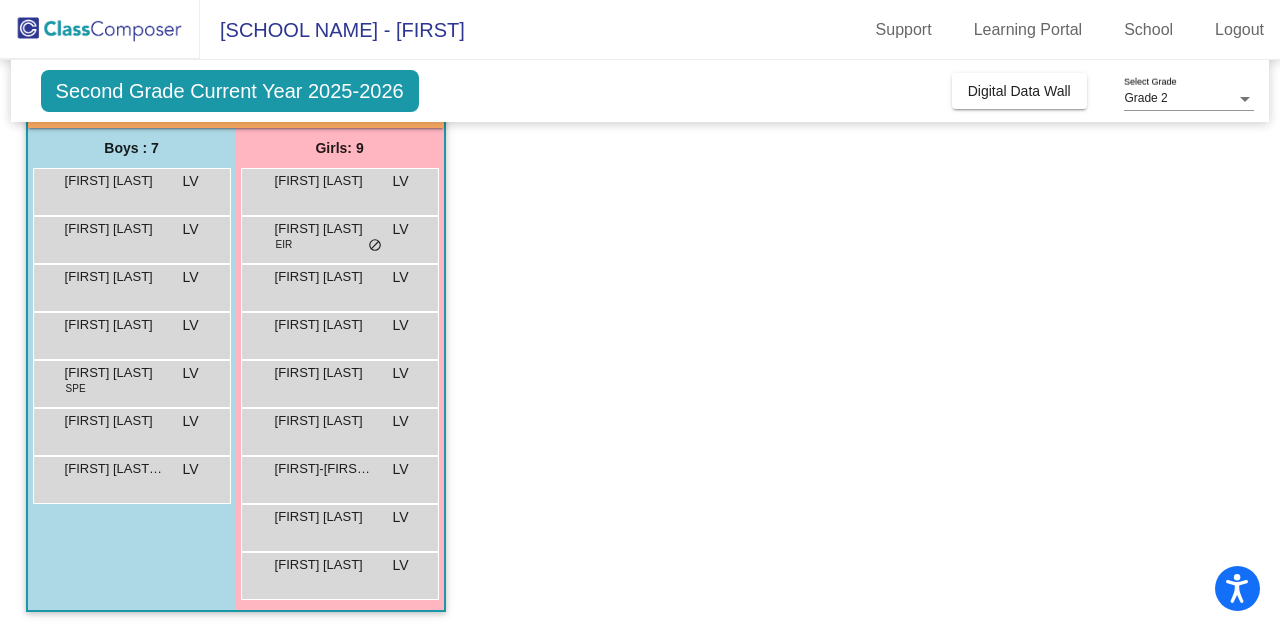 click on "[SCHOOL NAME] - [FIRST]" 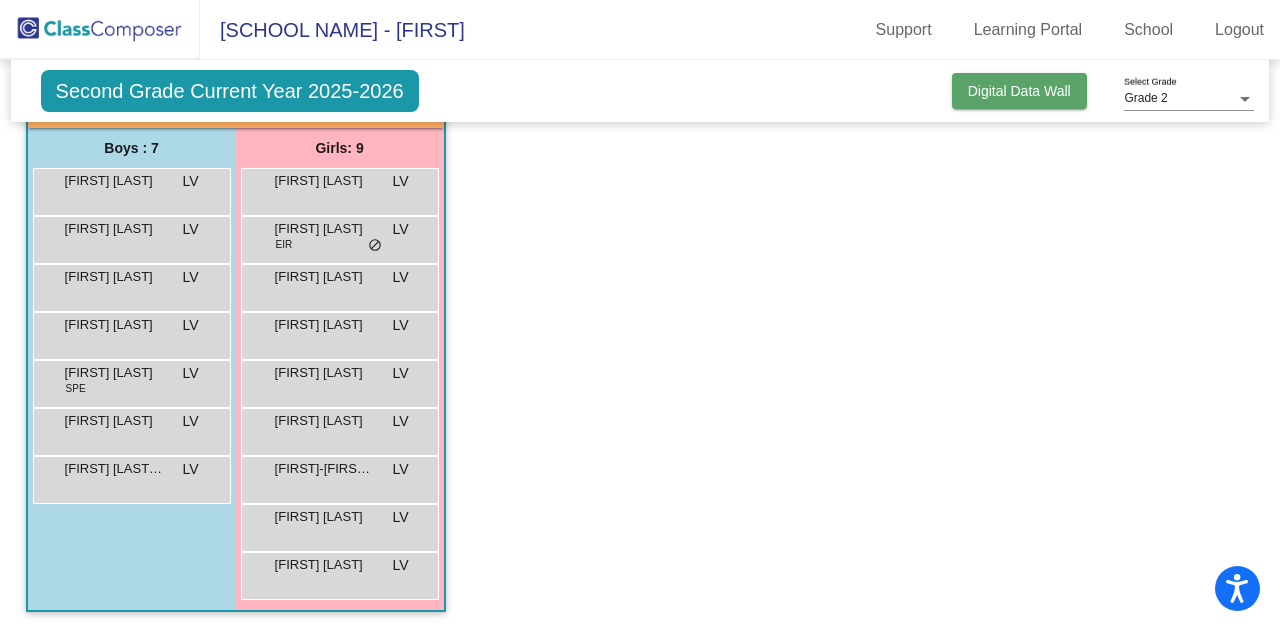 click on "Digital Data Wall" 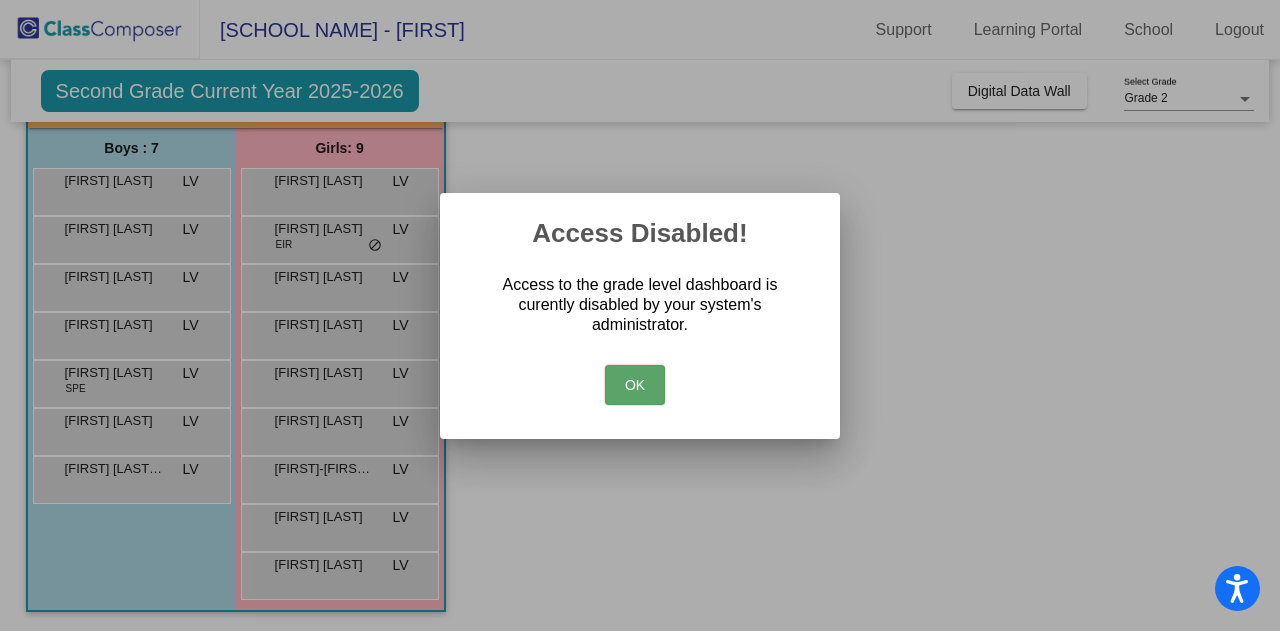 click on "OK" at bounding box center (640, 380) 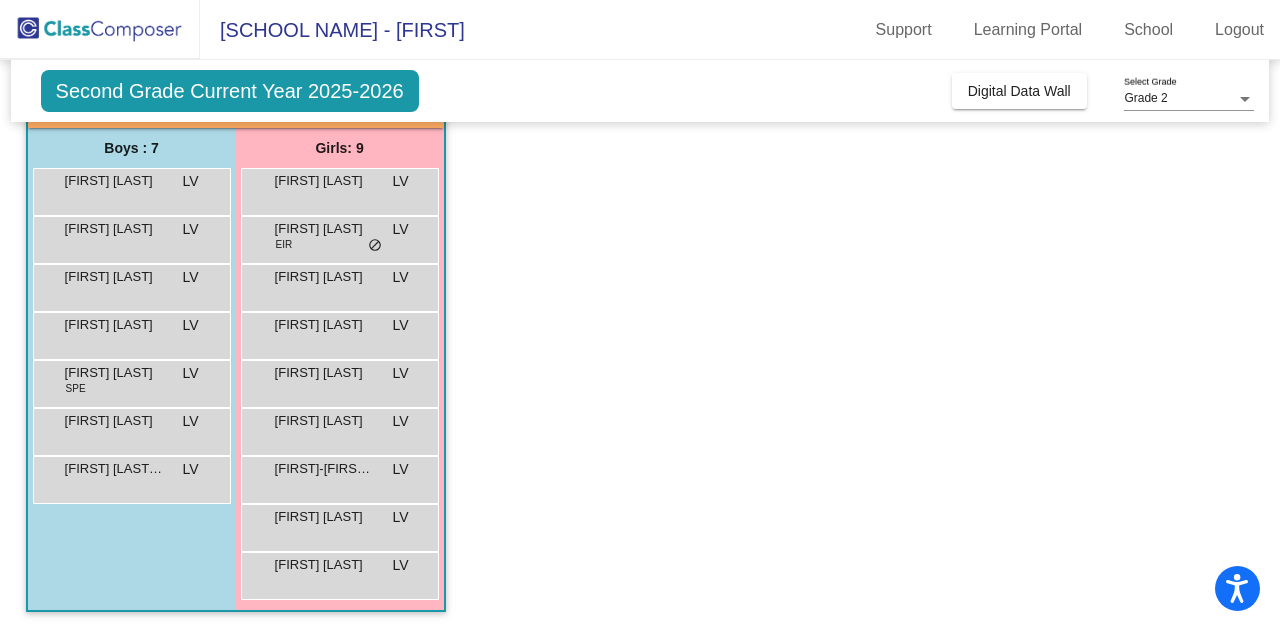 click on "Grade 2 Select Grade" 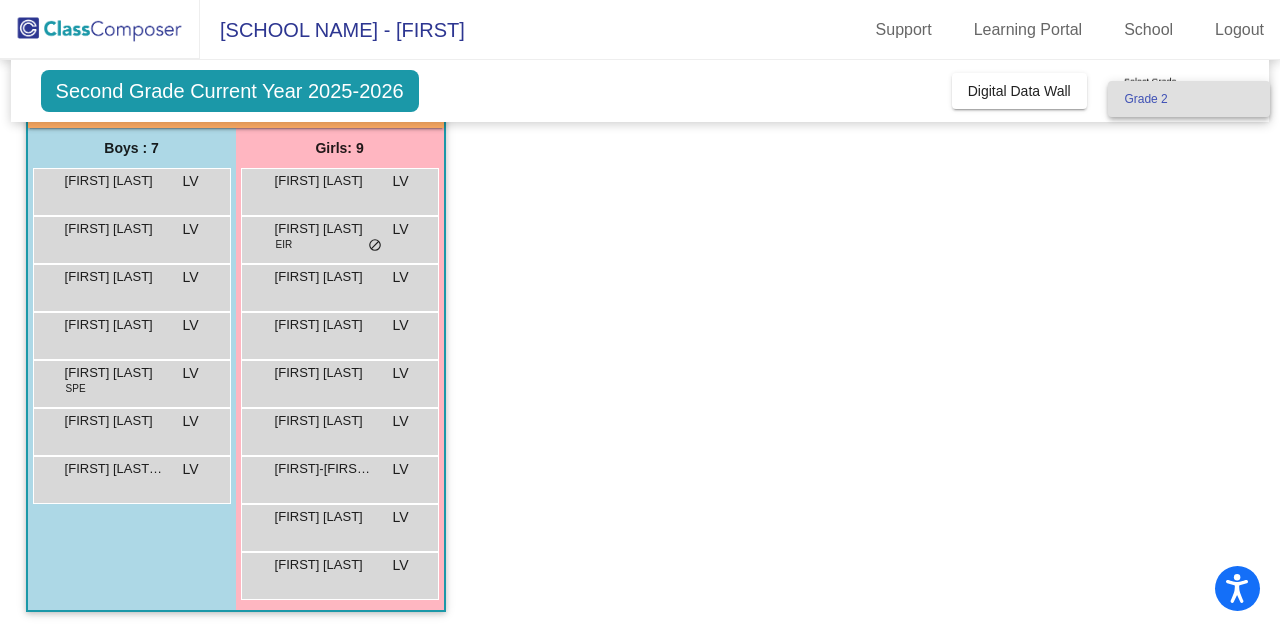 click on "Grade 2" at bounding box center (1189, 99) 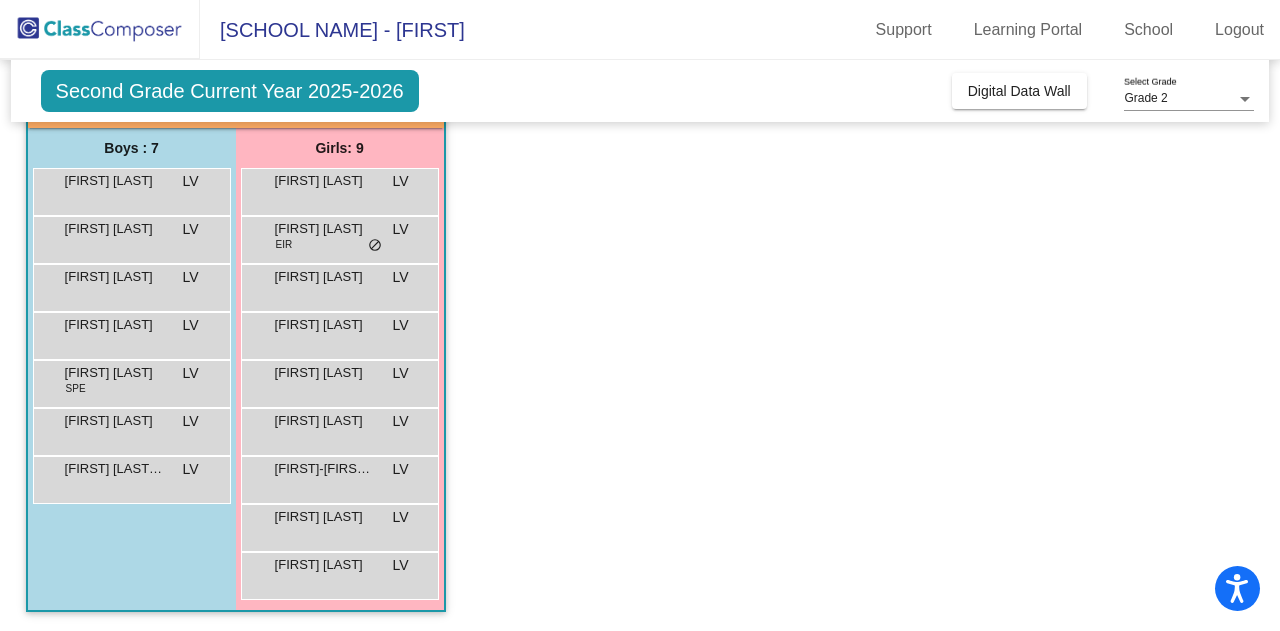 click 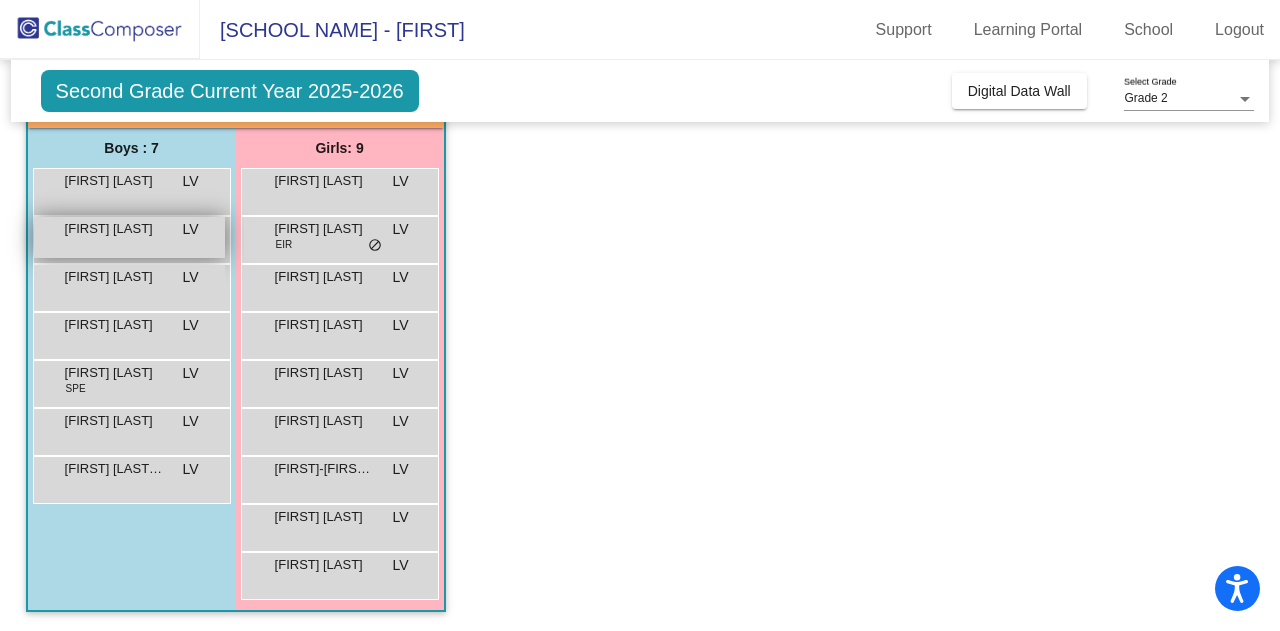 click on "[FIRST] [LAST]" at bounding box center (115, 229) 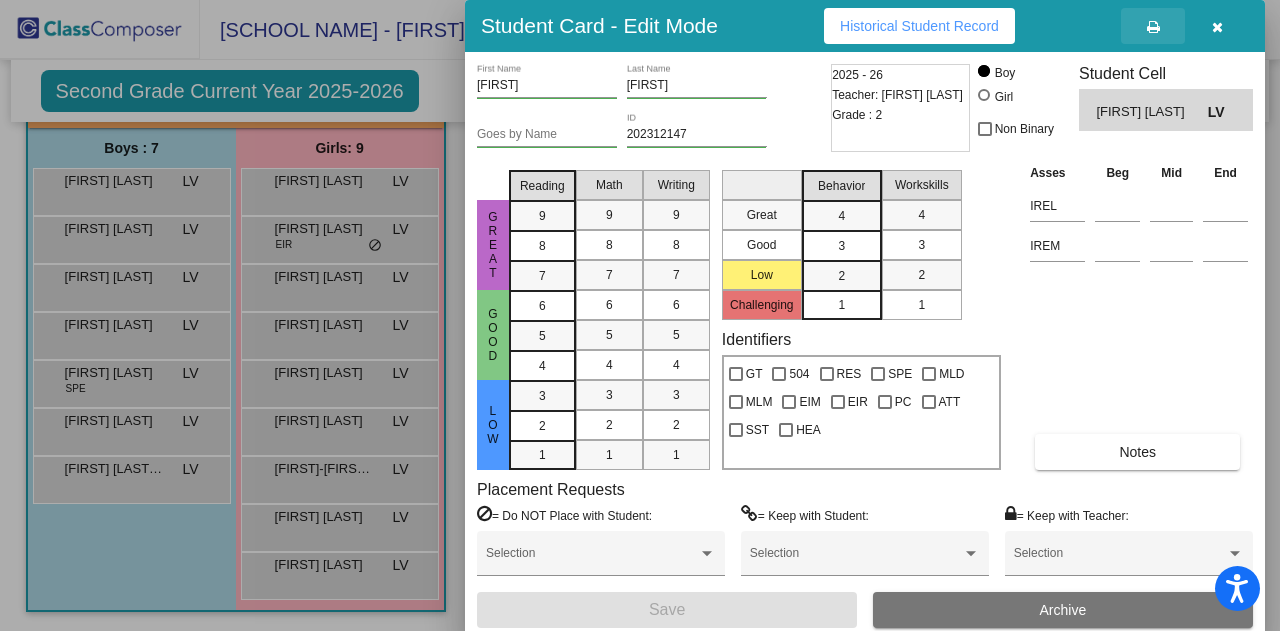 click at bounding box center (1153, 26) 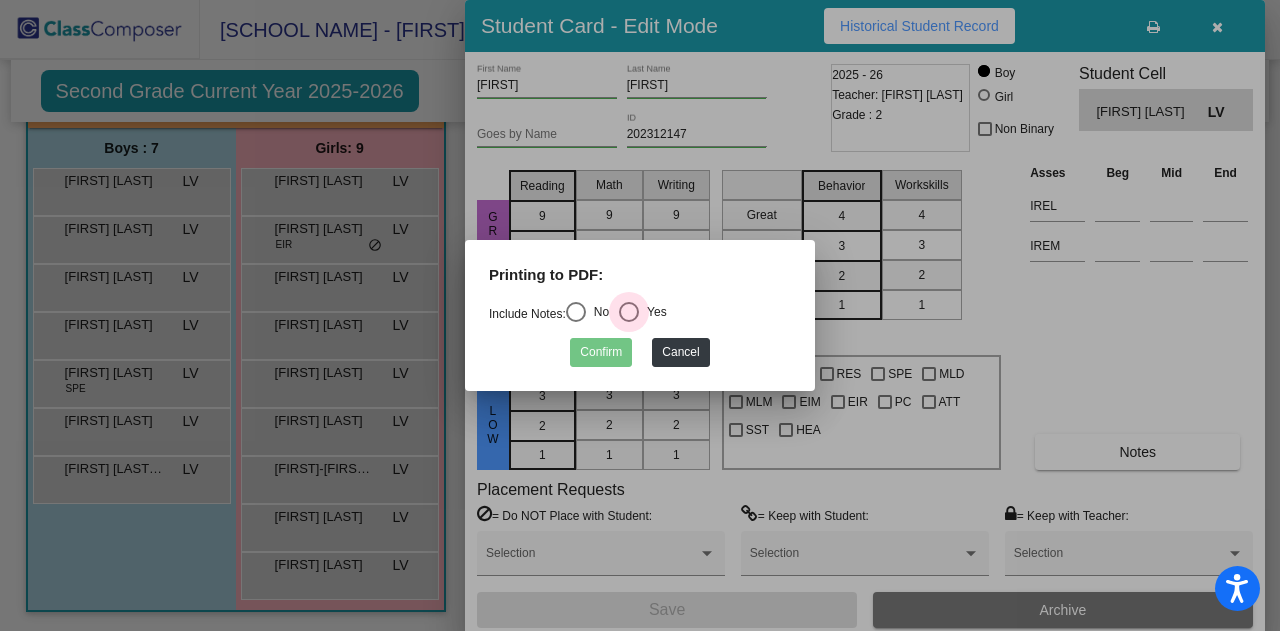 click at bounding box center [629, 312] 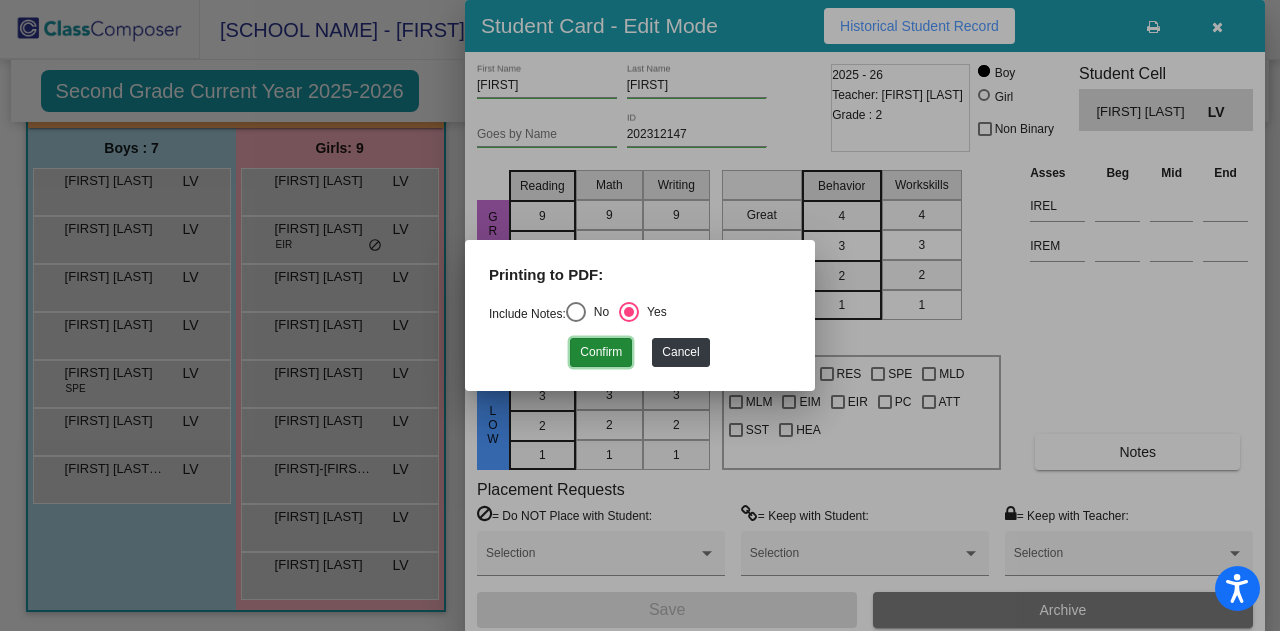 click on "Confirm" at bounding box center [601, 352] 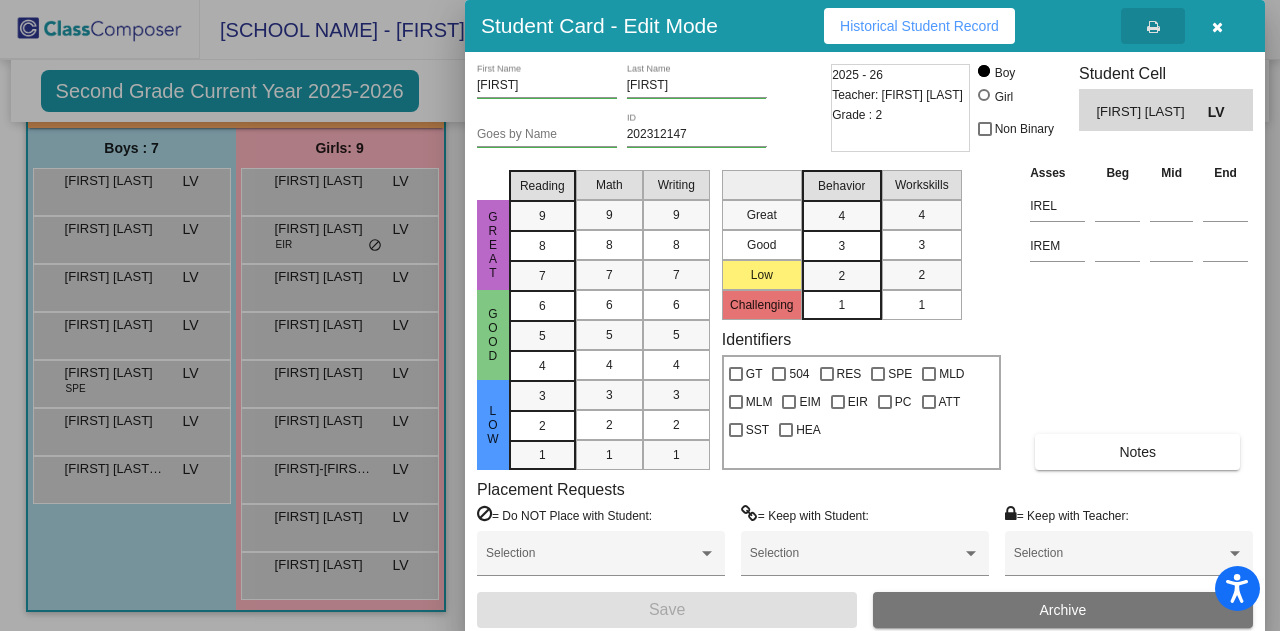 click on "Historical Student Record" at bounding box center [919, 26] 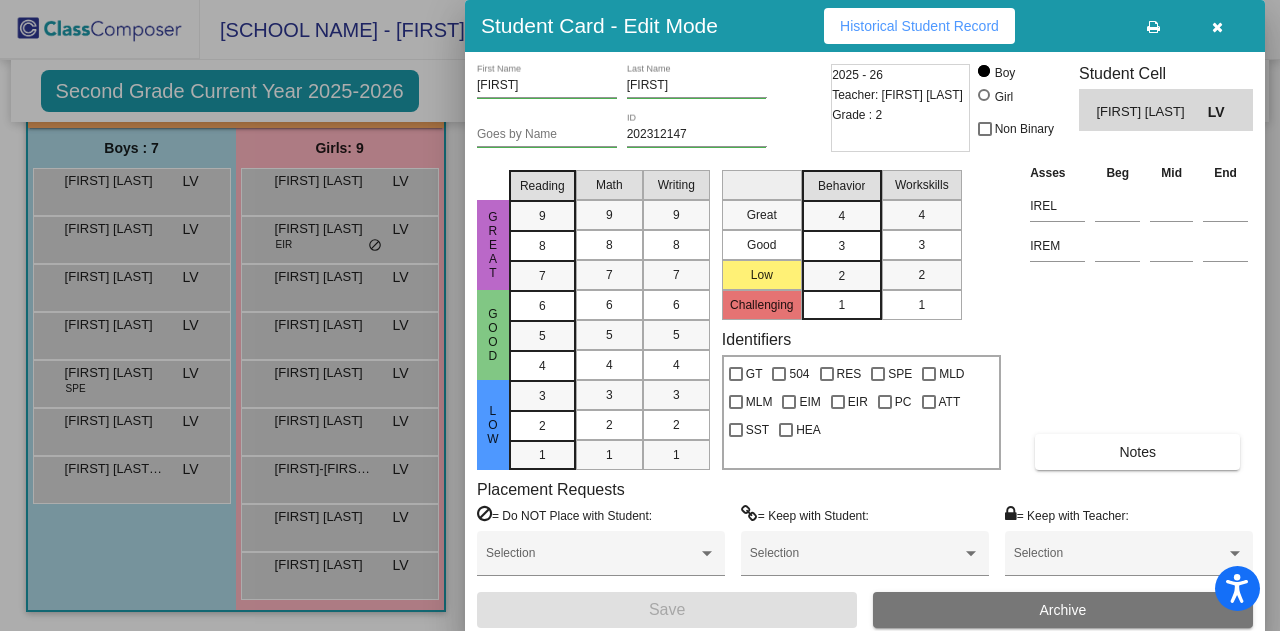 click at bounding box center [640, 315] 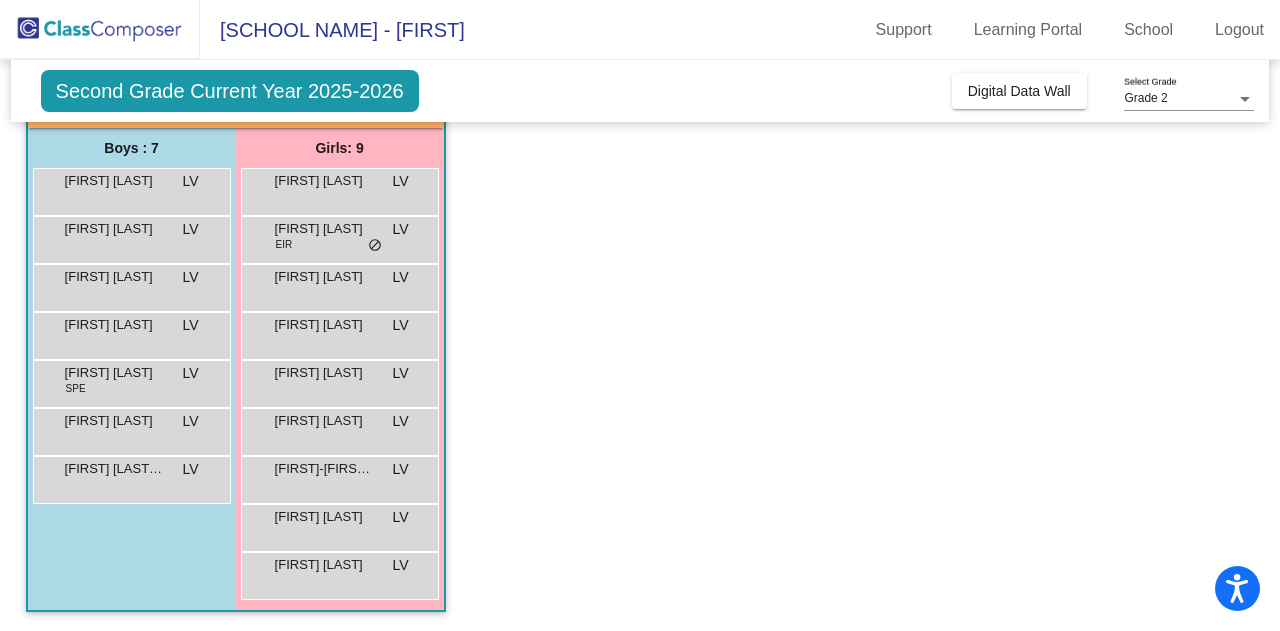 click on "[FIRST] [LAST]" at bounding box center (115, 181) 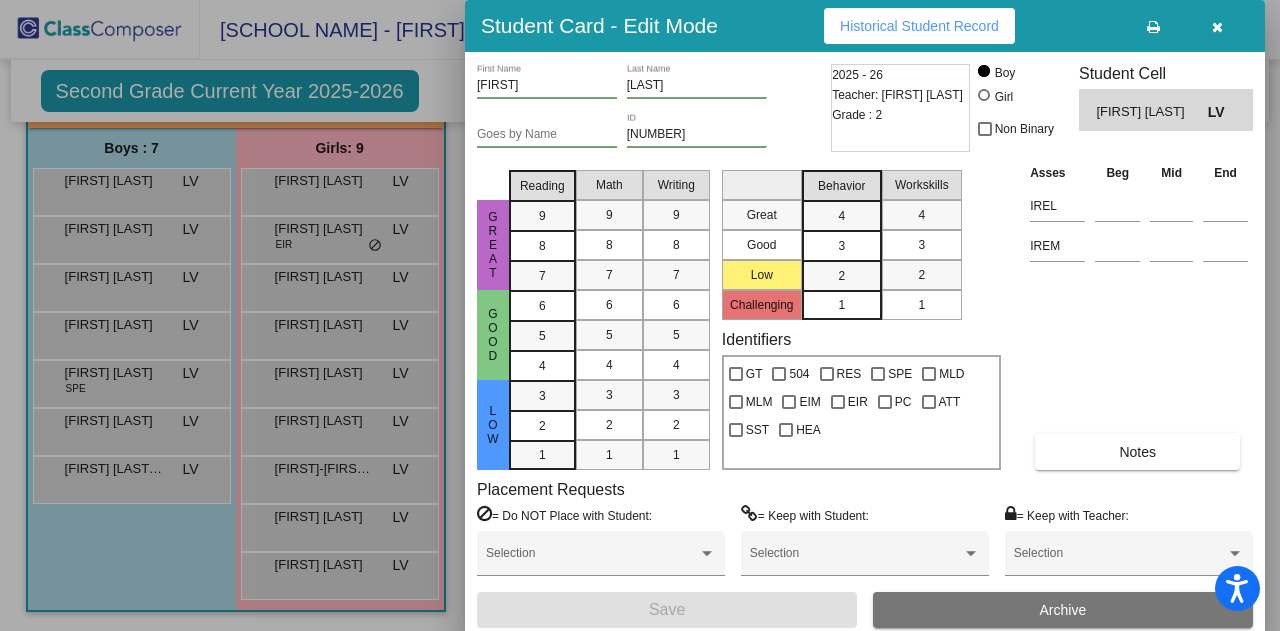 click on "Historical Student Record" at bounding box center (919, 26) 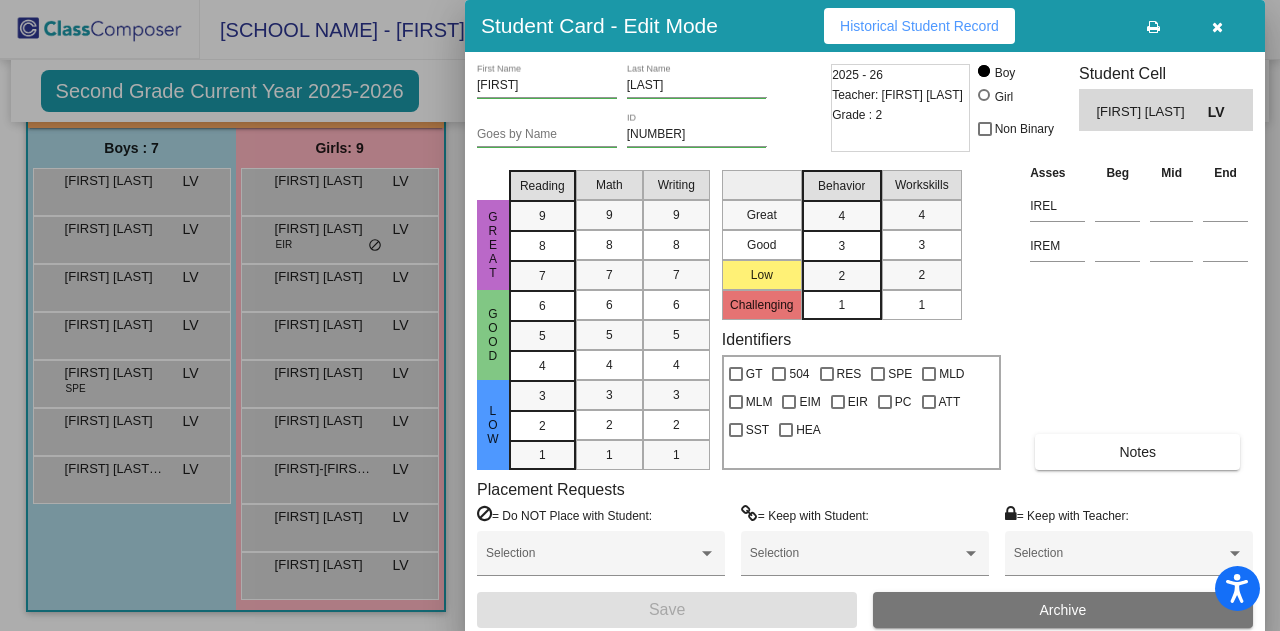 click at bounding box center [640, 315] 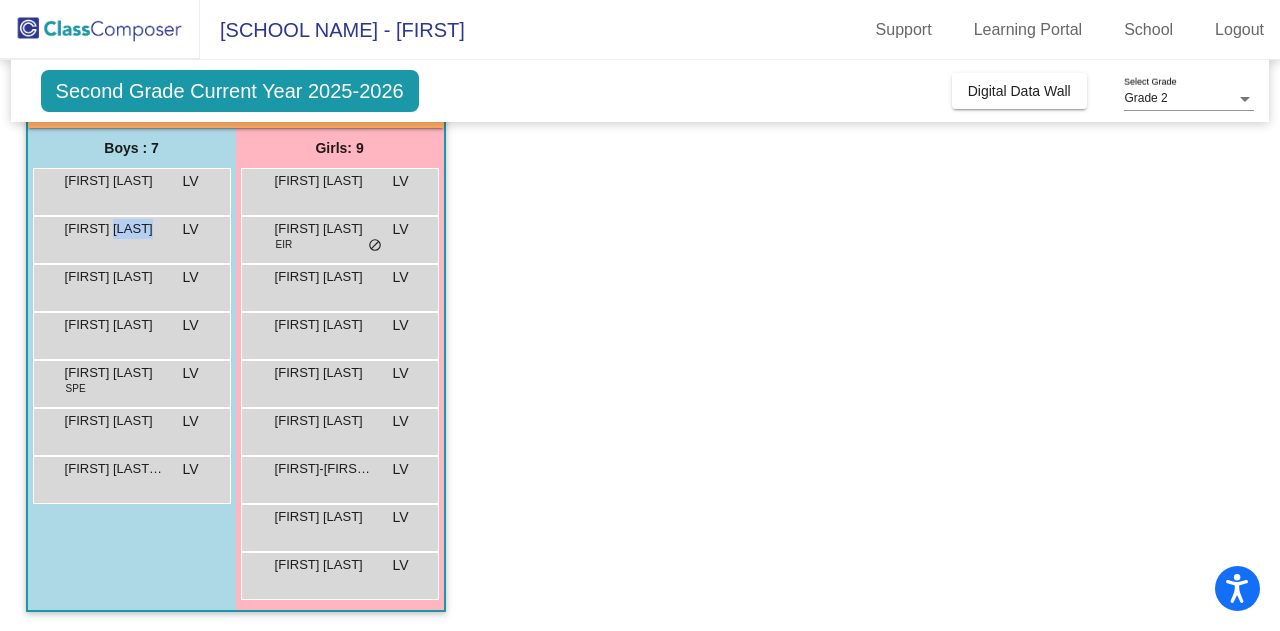 click on "[FIRST] [LAST]" at bounding box center (115, 229) 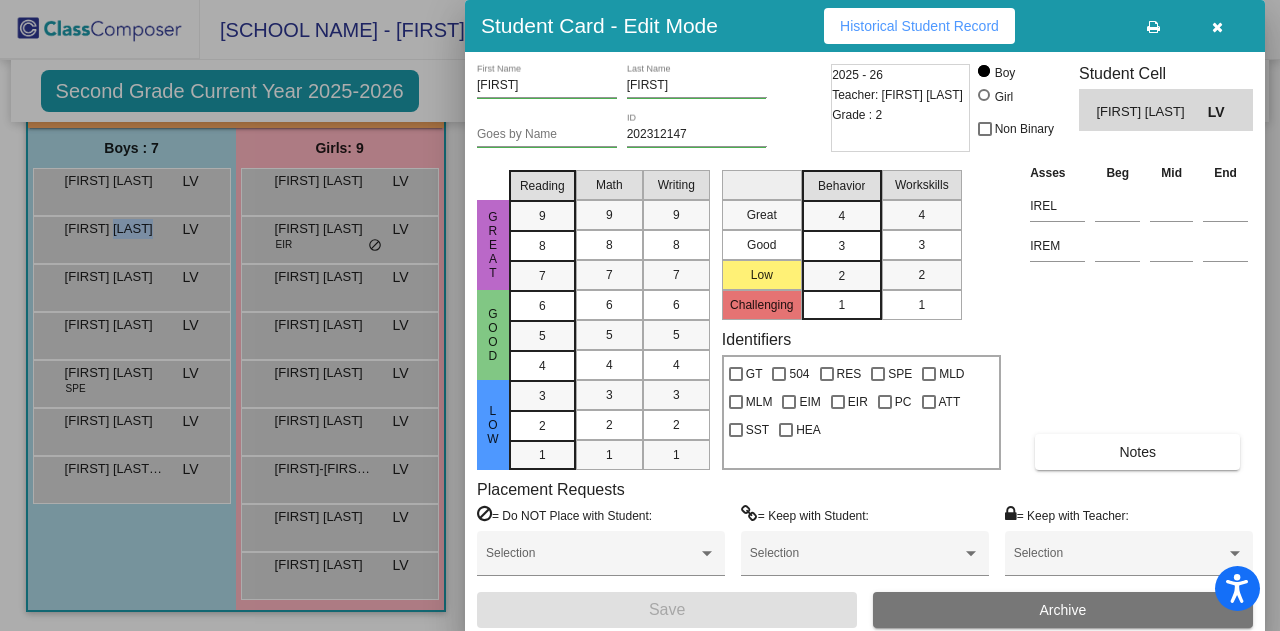click on "Historical Student Record" at bounding box center (919, 26) 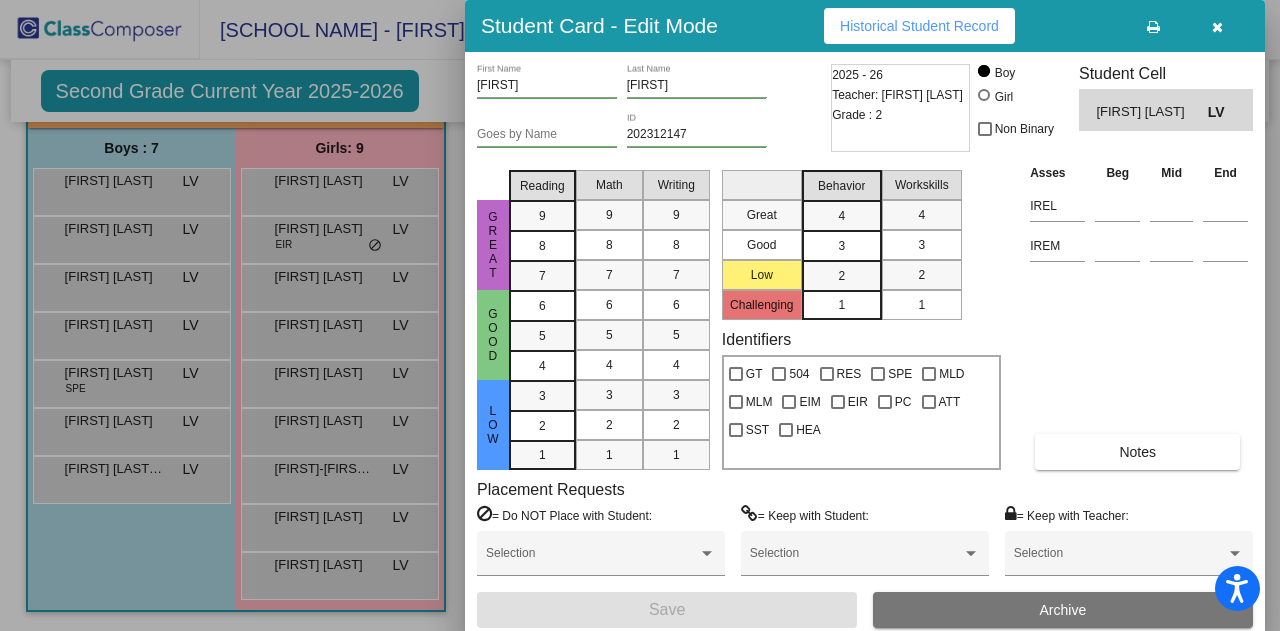 click at bounding box center (640, 315) 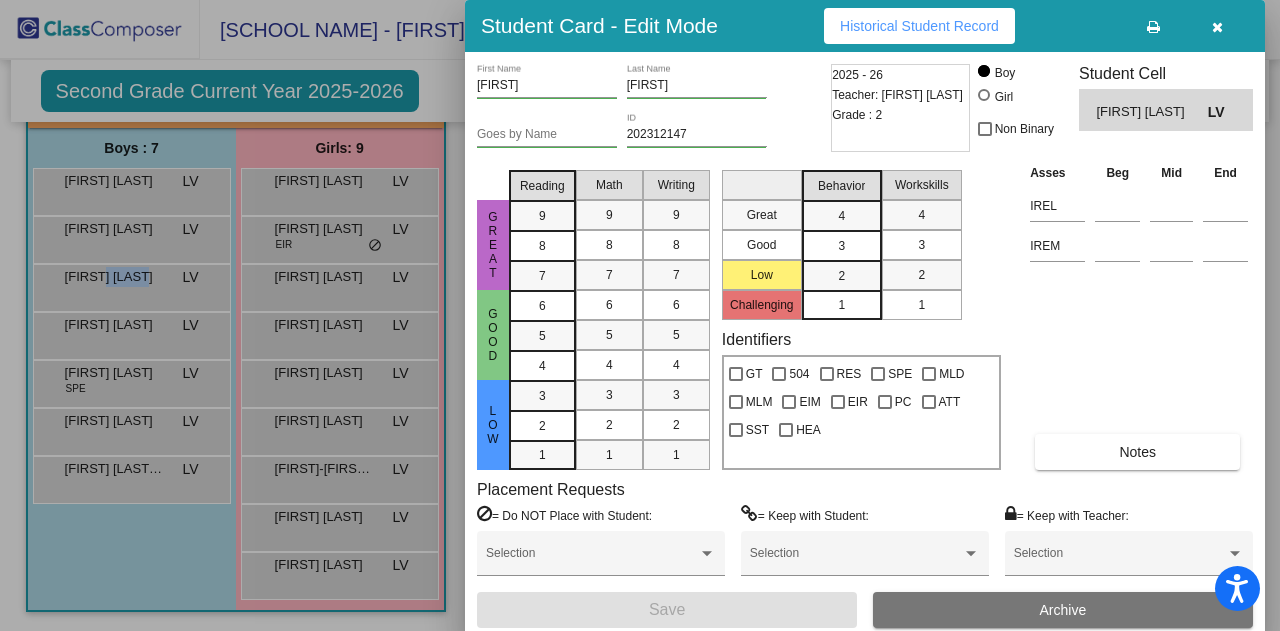 click on "[FIRST] [LAST]" at bounding box center [115, 277] 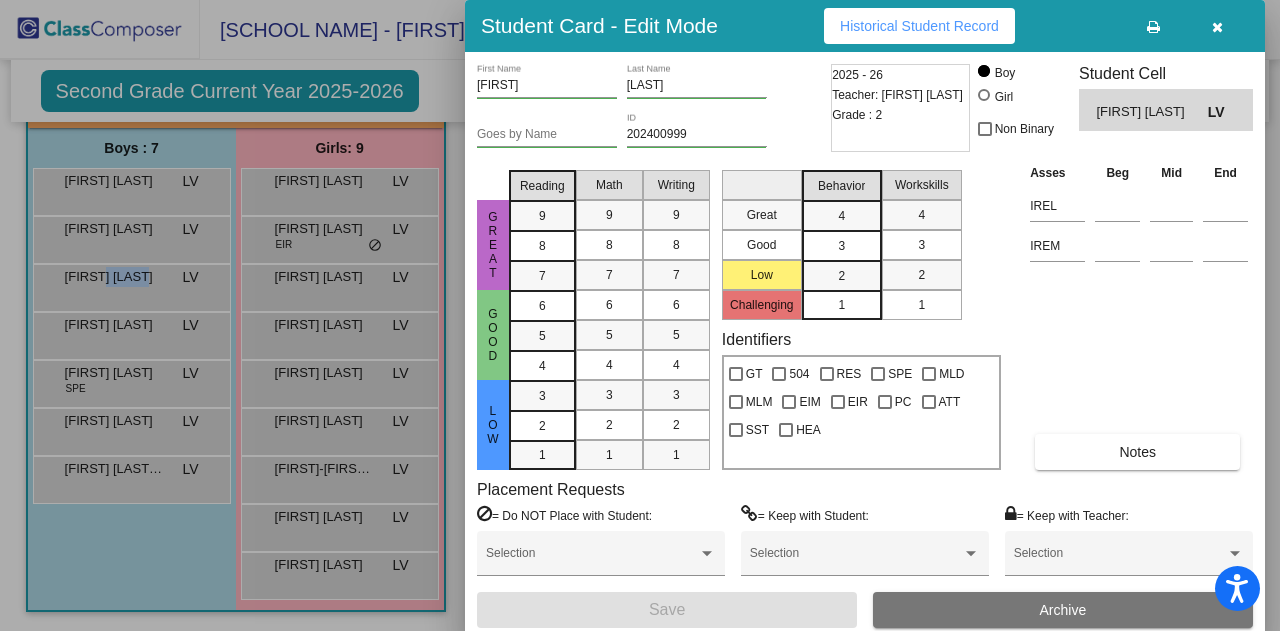 click on "Historical Student Record" at bounding box center [919, 26] 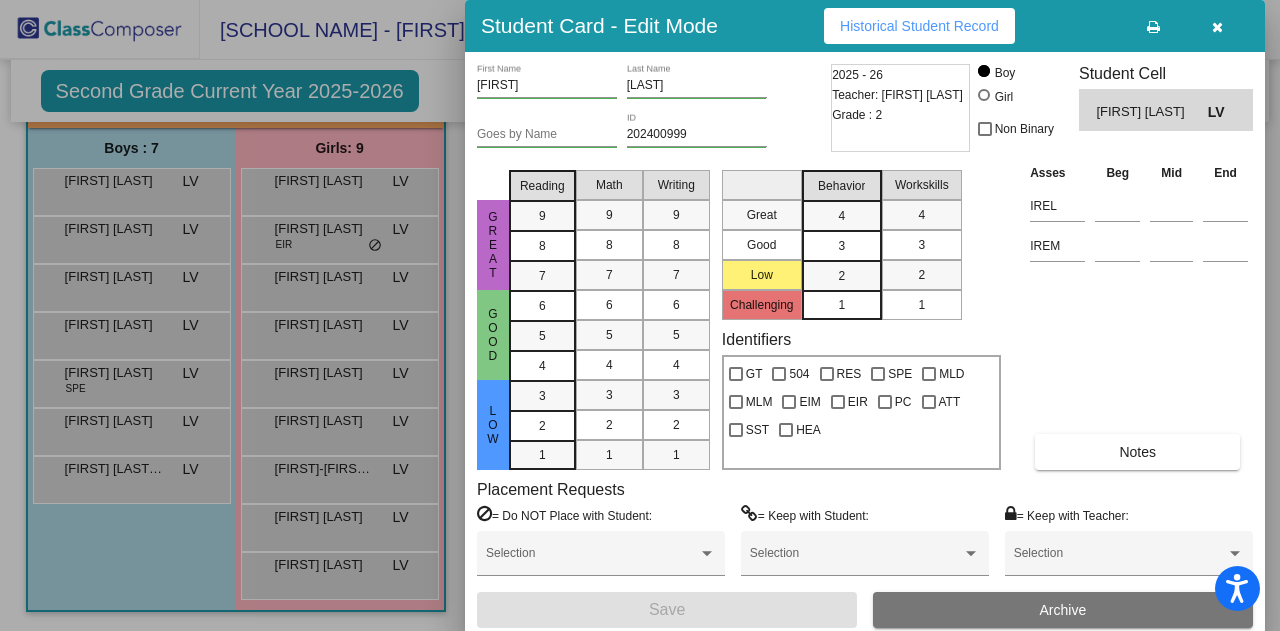 click at bounding box center (640, 315) 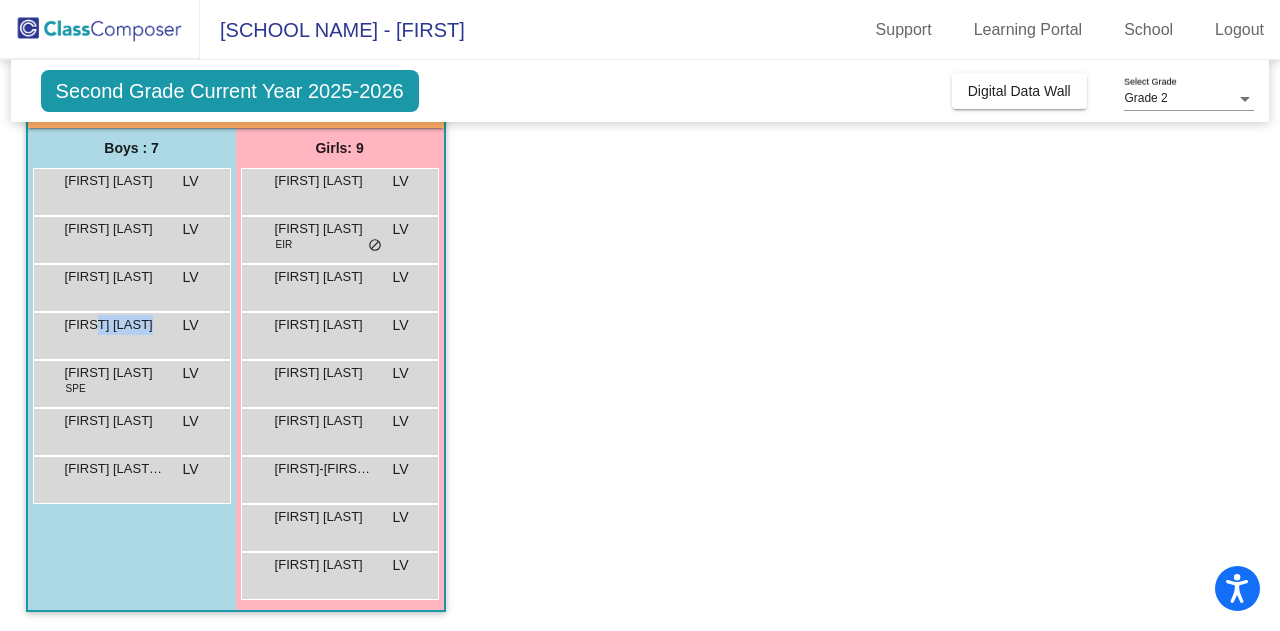 click on "[FIRST] [LAST]" at bounding box center [115, 325] 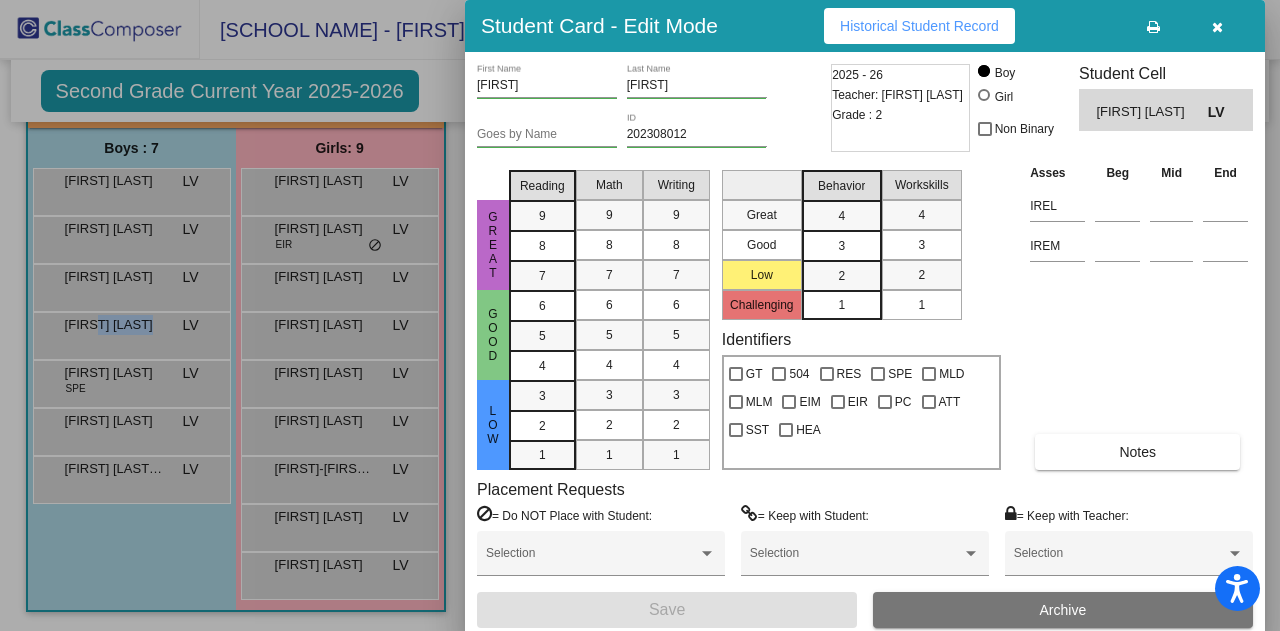 click on "Historical Student Record" at bounding box center (919, 26) 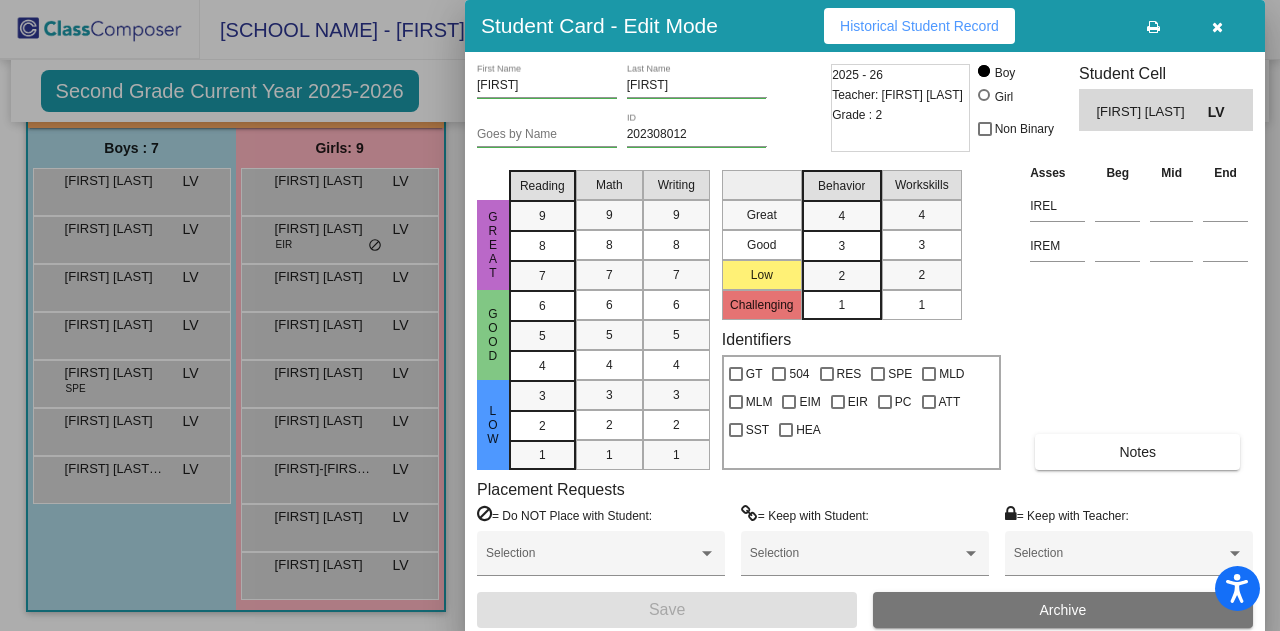 click at bounding box center (640, 315) 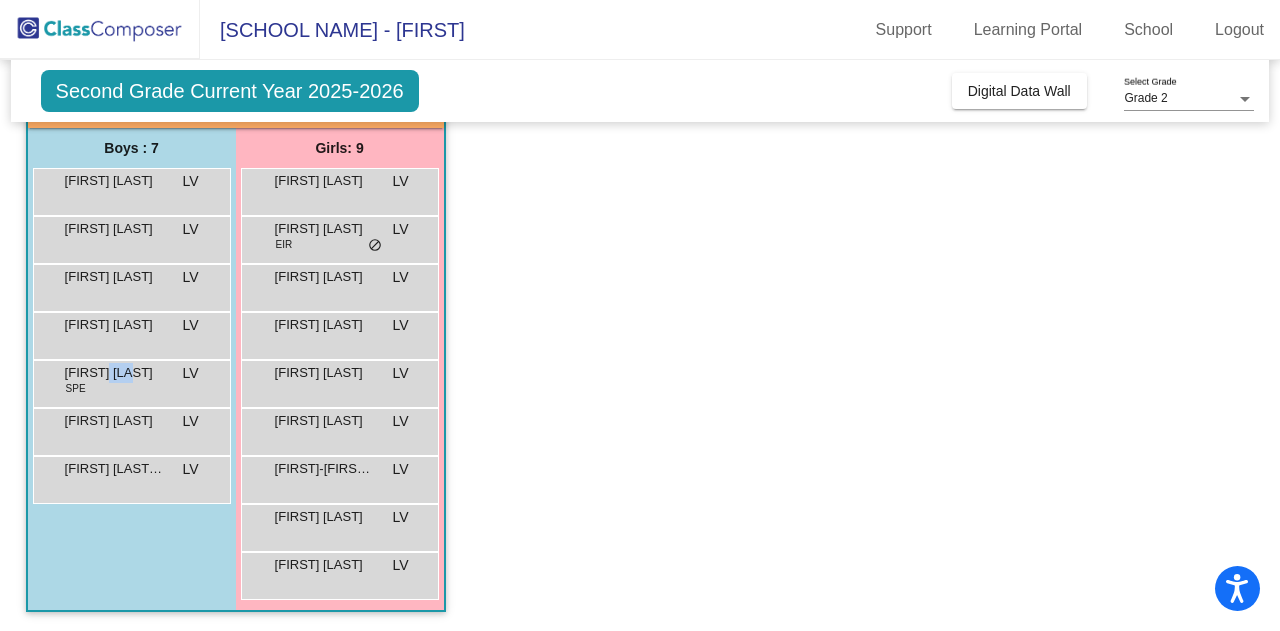 click on "[FIRST] [LAST]" at bounding box center (115, 373) 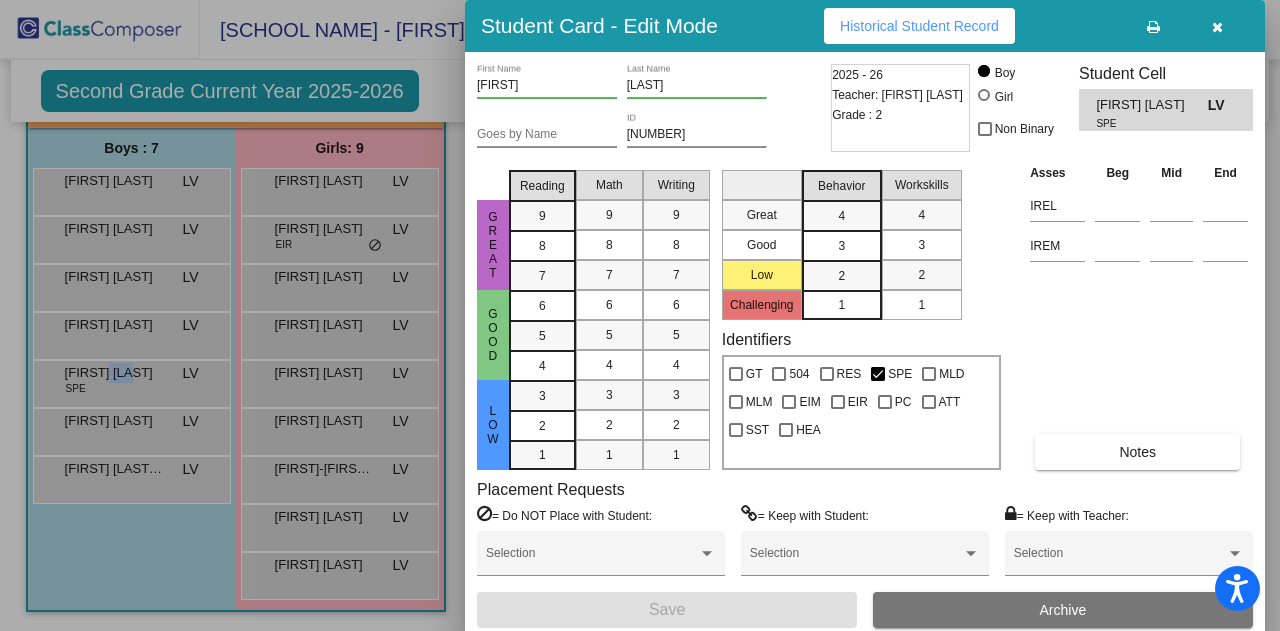 click on "Historical Student Record" at bounding box center [919, 26] 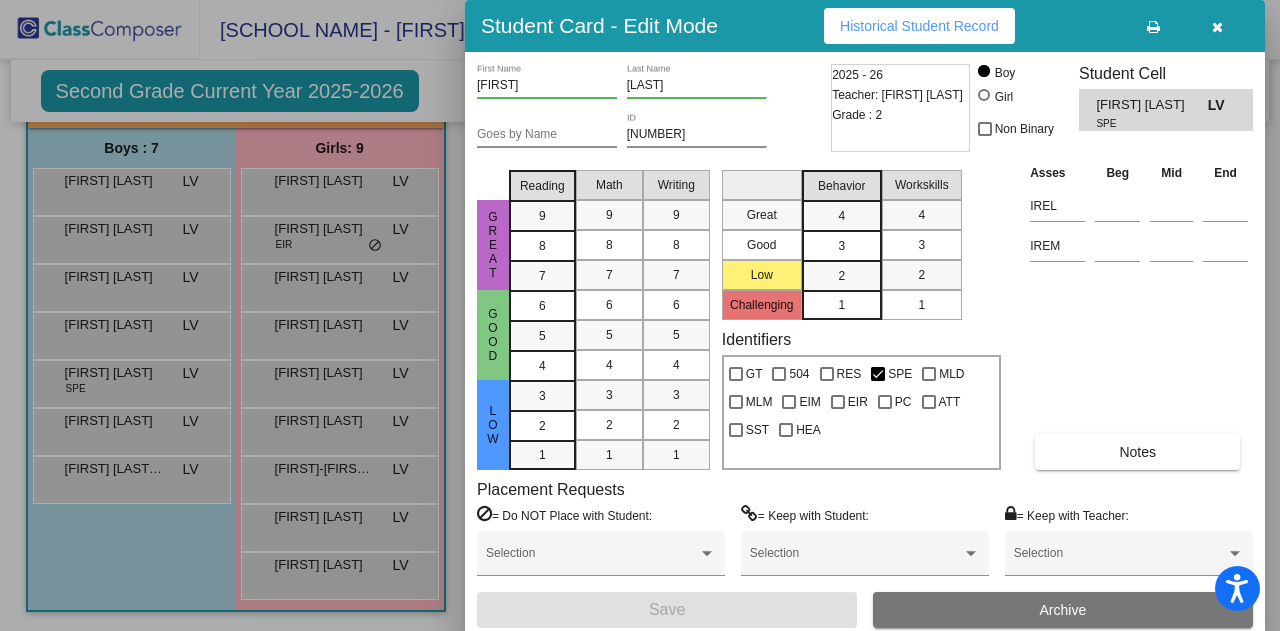 click at bounding box center (640, 315) 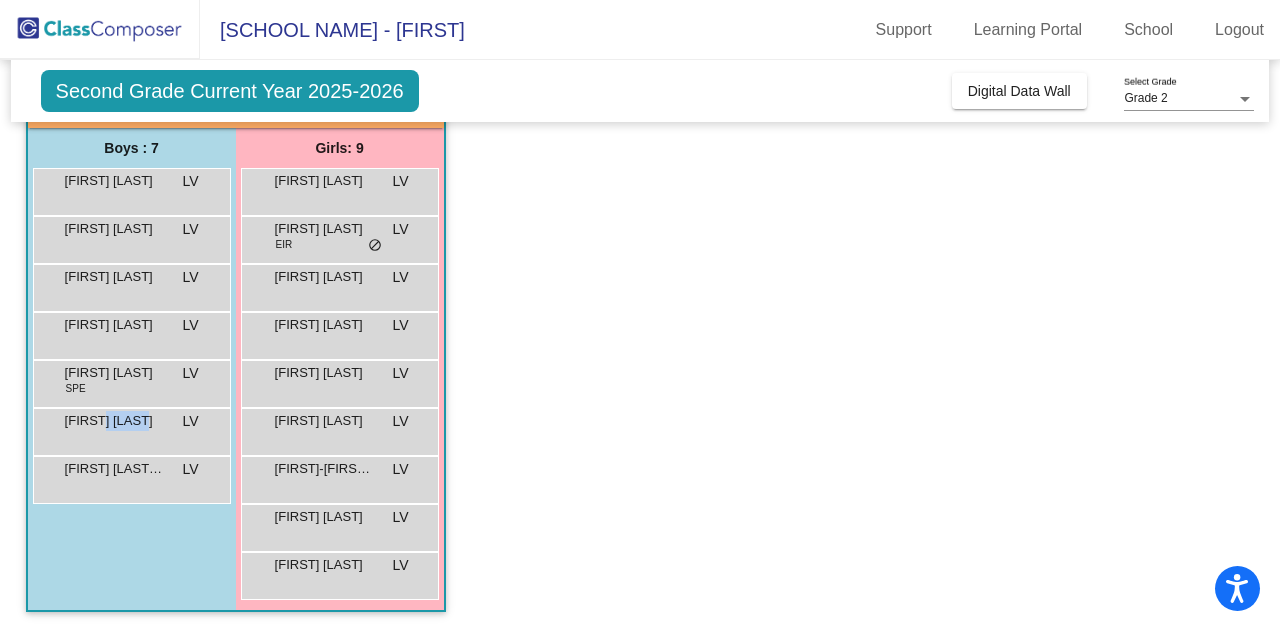 click on "[FIRST] [LAST]" at bounding box center [115, 421] 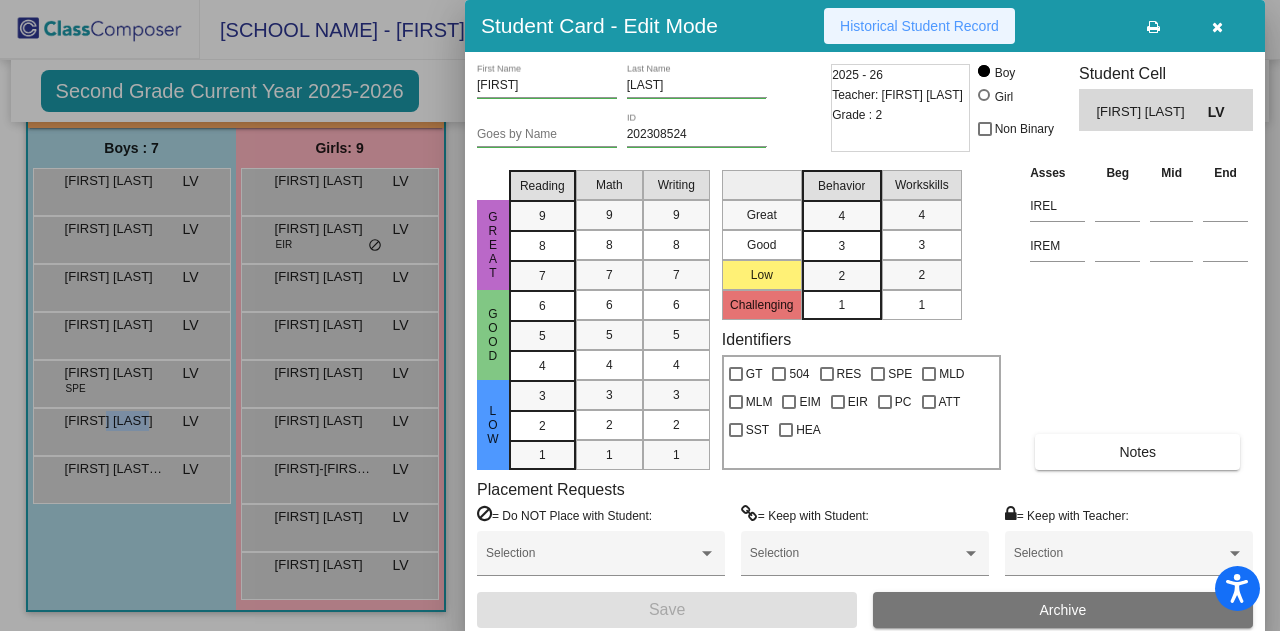 click on "Historical Student Record" at bounding box center (919, 26) 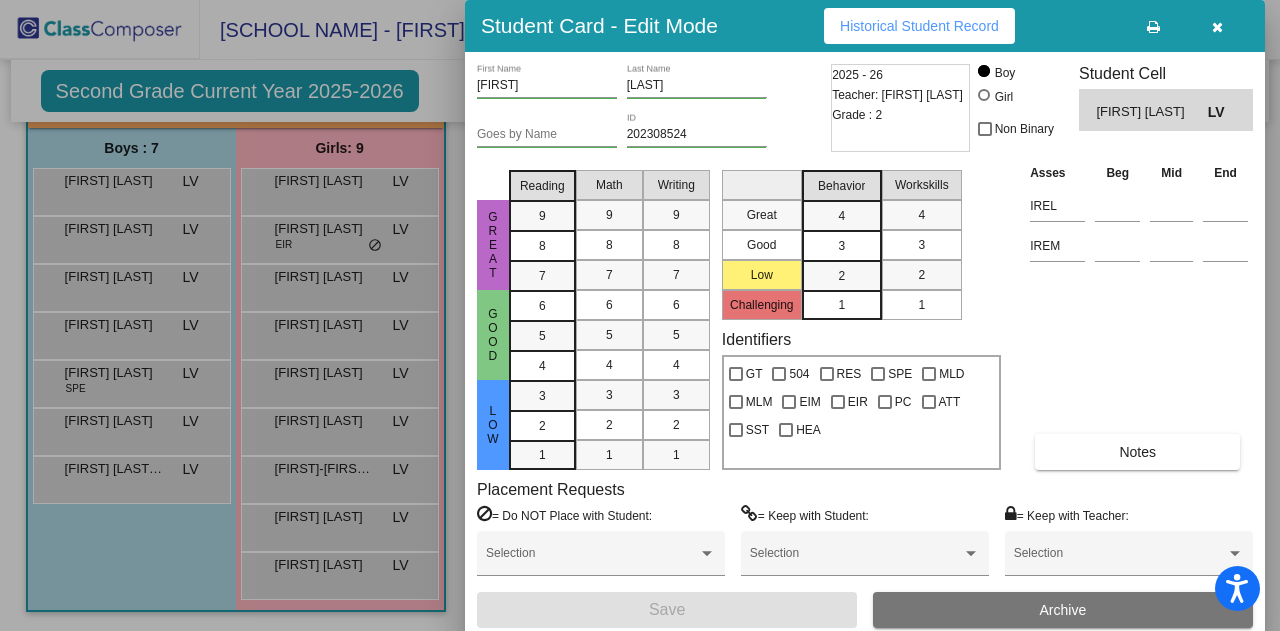 click at bounding box center (640, 315) 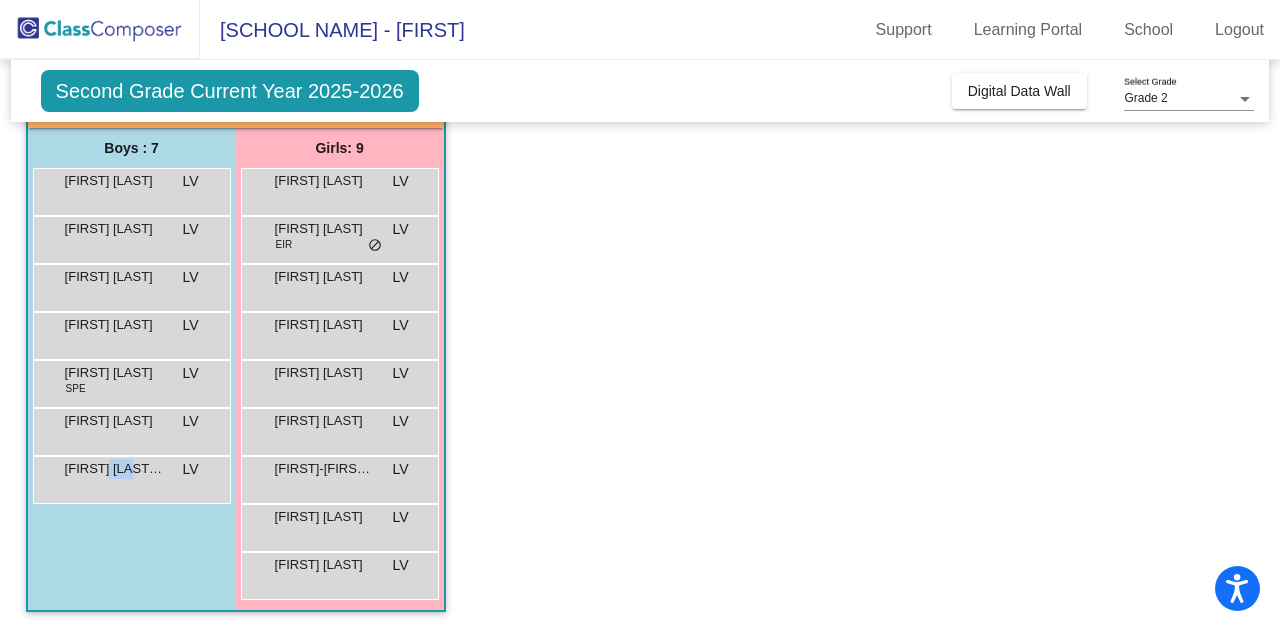 click on "[FIRST] [LAST]-[LAST]" at bounding box center (115, 469) 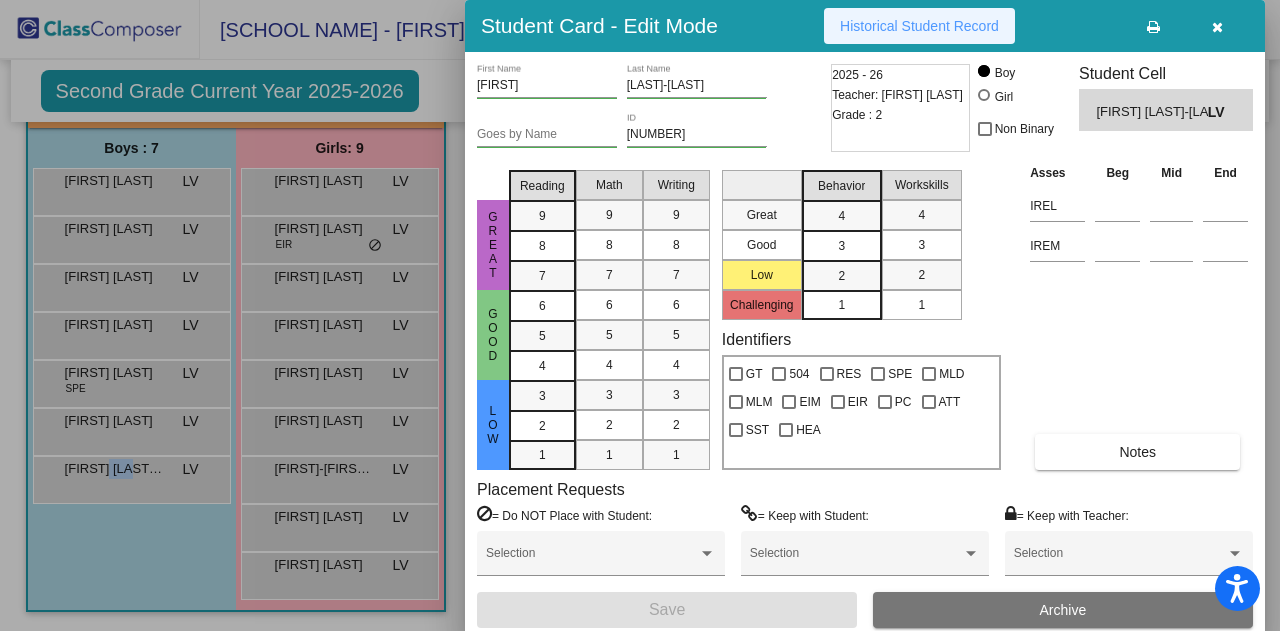 click on "Historical Student Record" at bounding box center (919, 26) 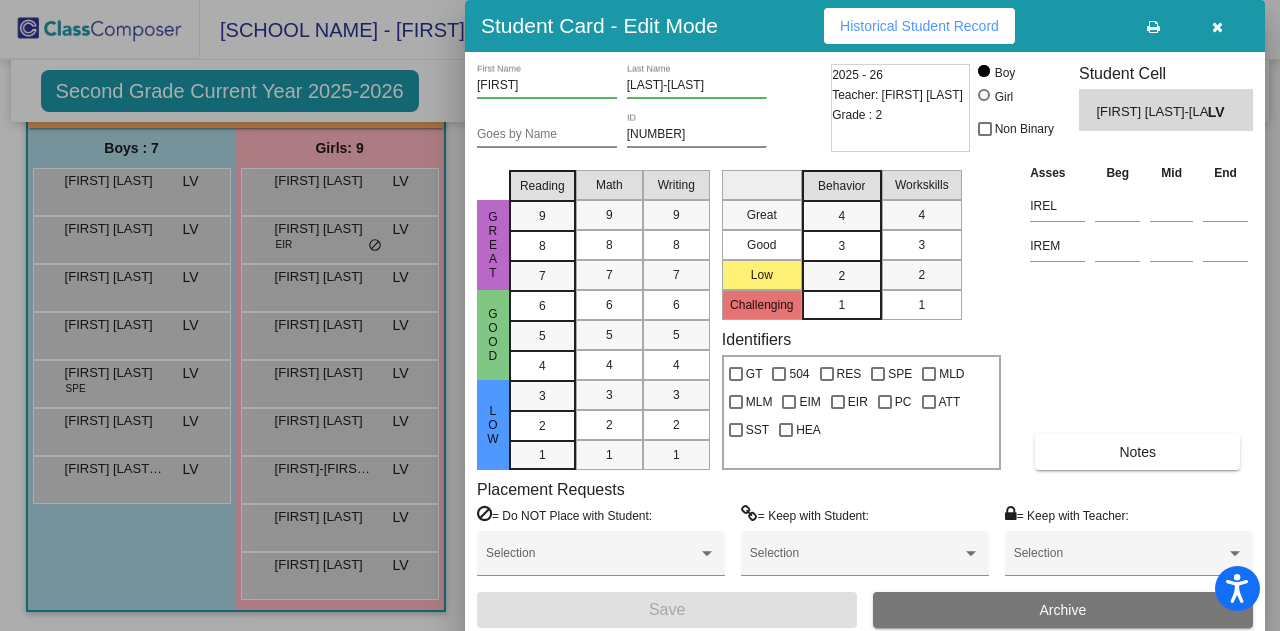 click at bounding box center (640, 315) 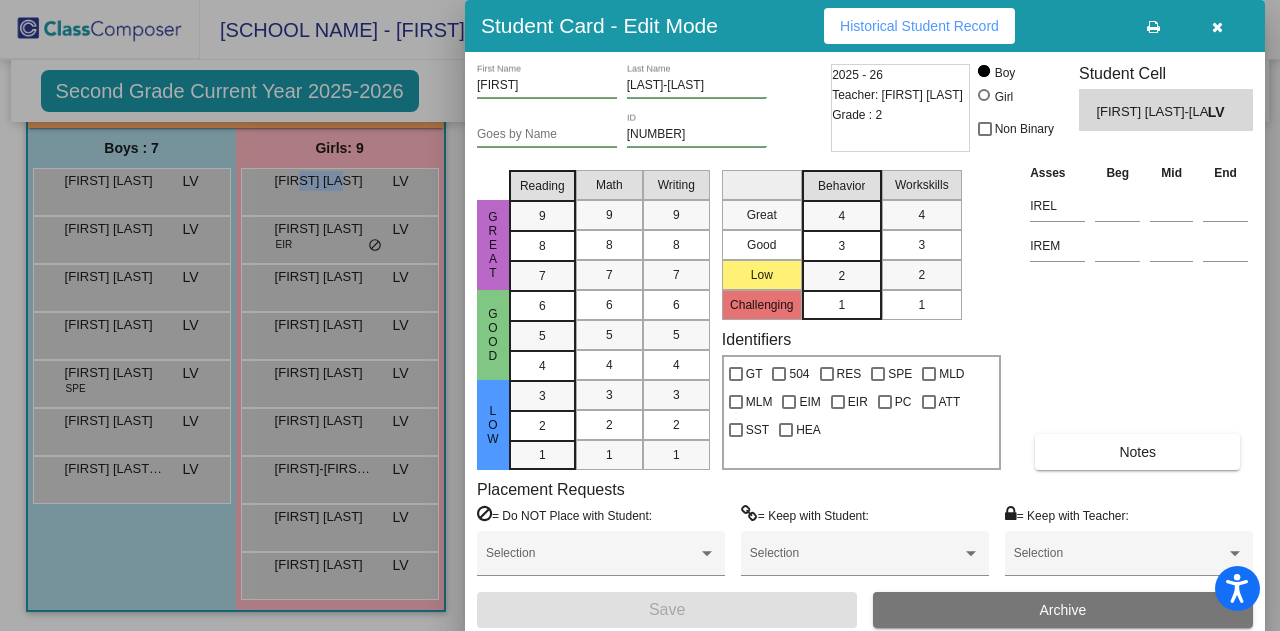 click on "[FIRST] [LAST]" at bounding box center [325, 181] 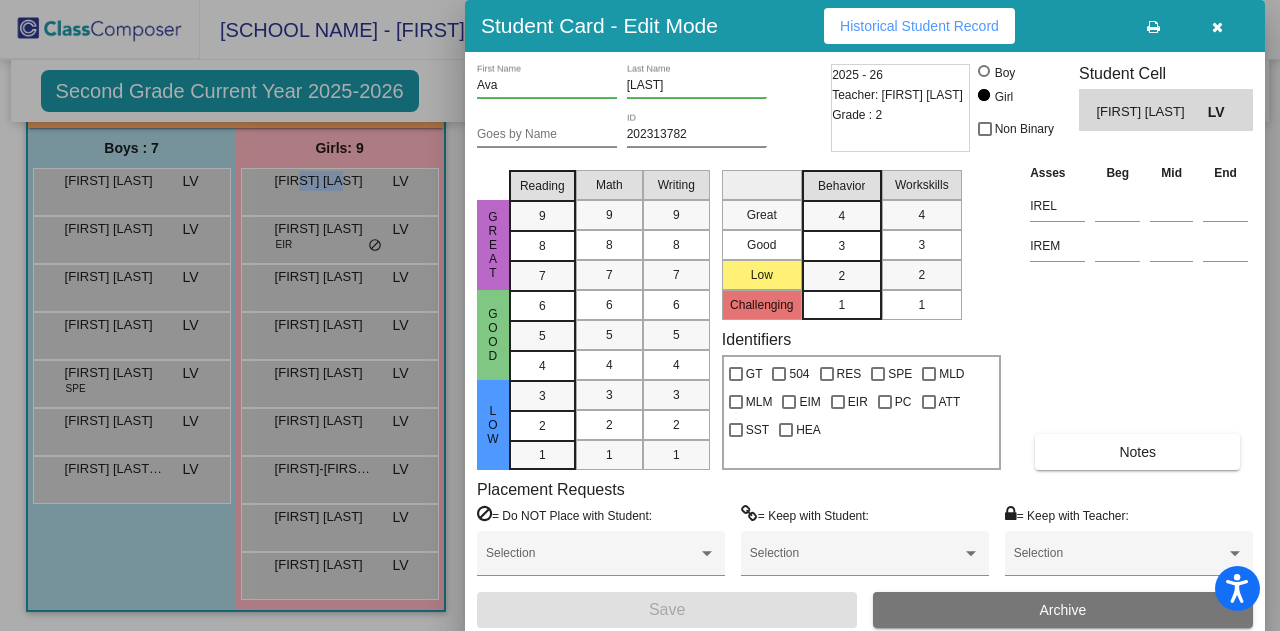 click on "Historical Student Record" at bounding box center [919, 26] 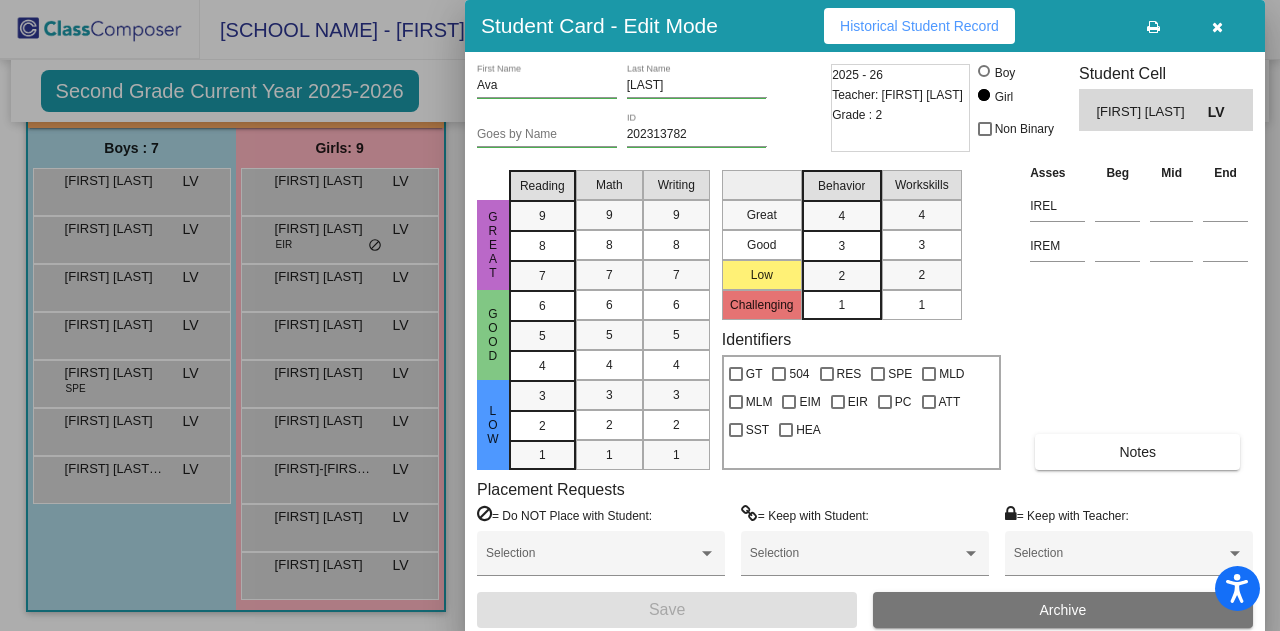 click at bounding box center (640, 315) 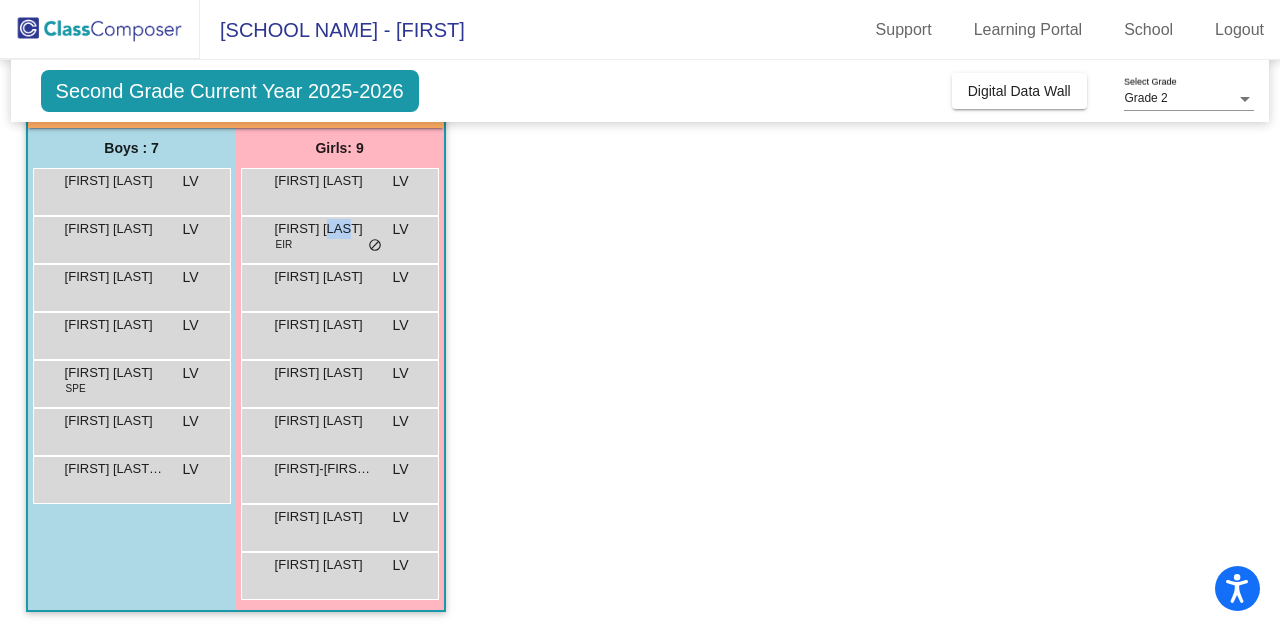 click on "[FIRST] [LAST]" at bounding box center (325, 229) 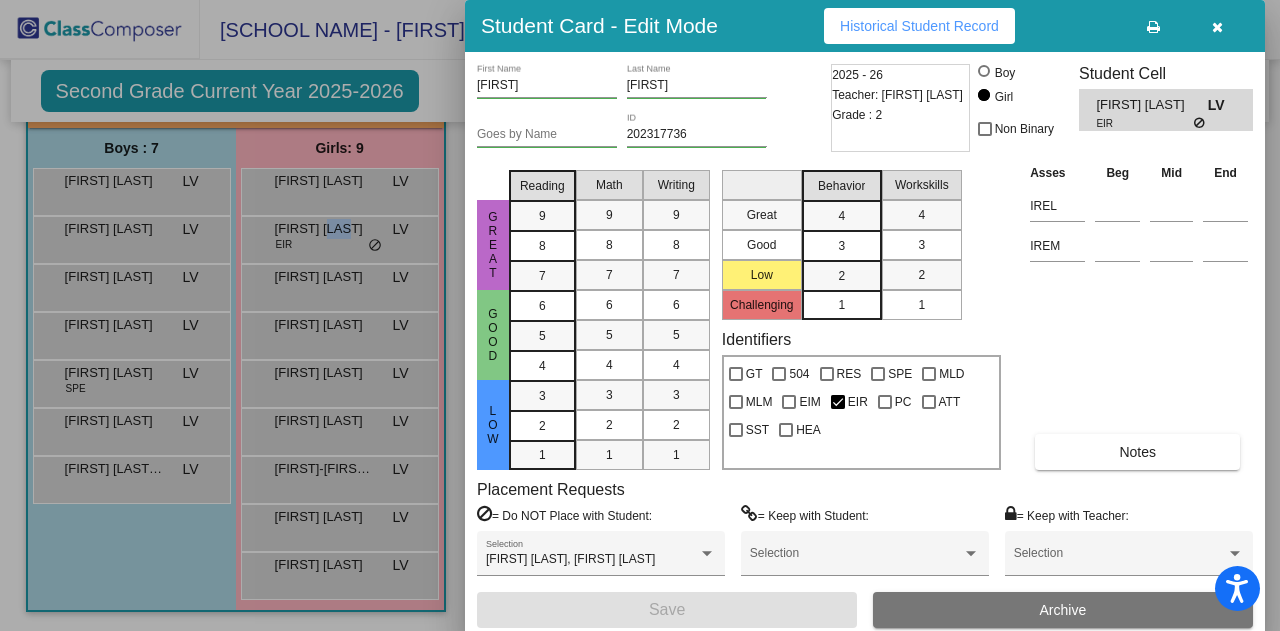 click on "Historical Student Record" at bounding box center [919, 26] 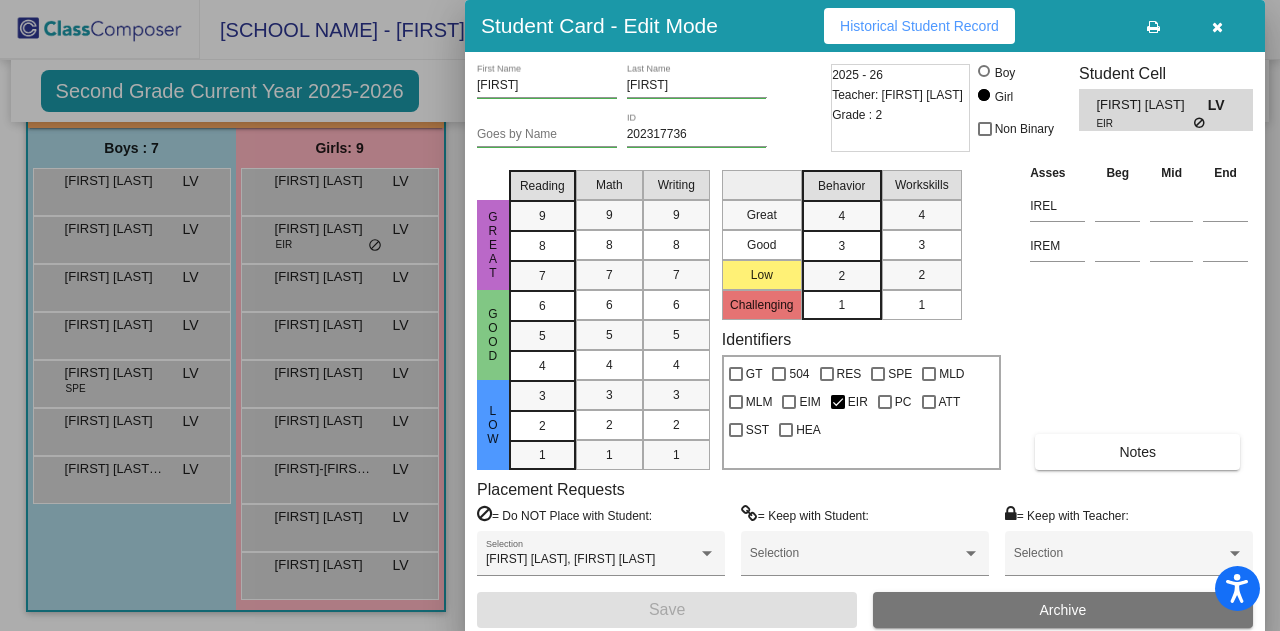 click at bounding box center [640, 315] 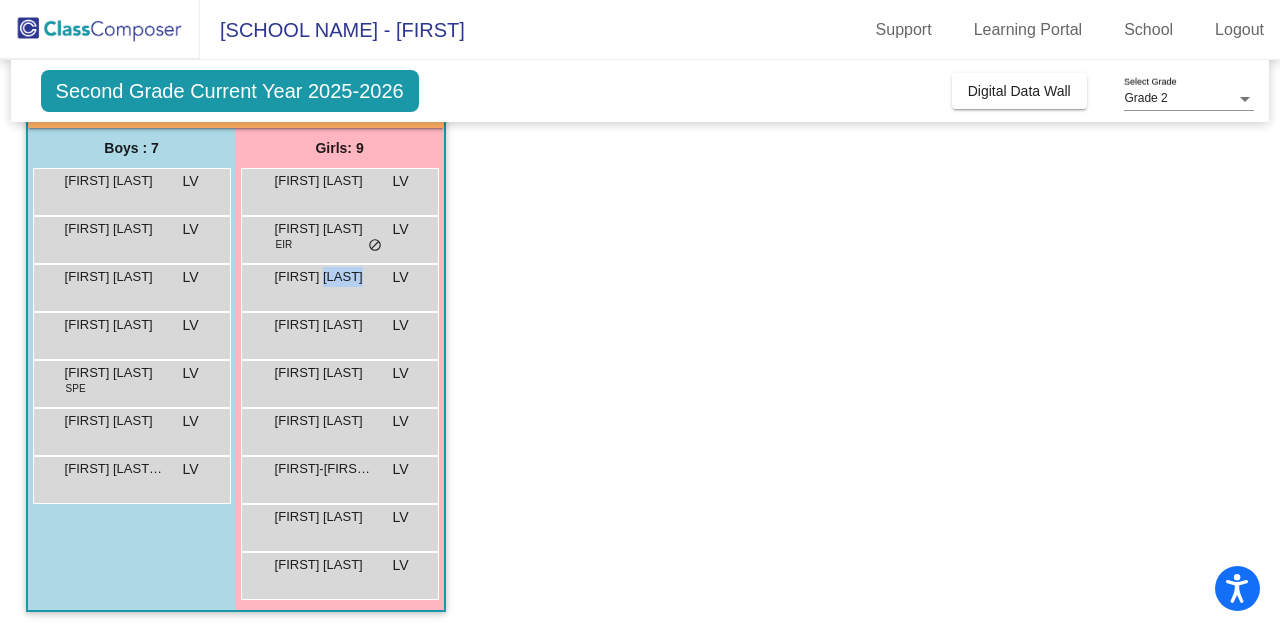 click on "[FIRST] [LAST]" at bounding box center (325, 277) 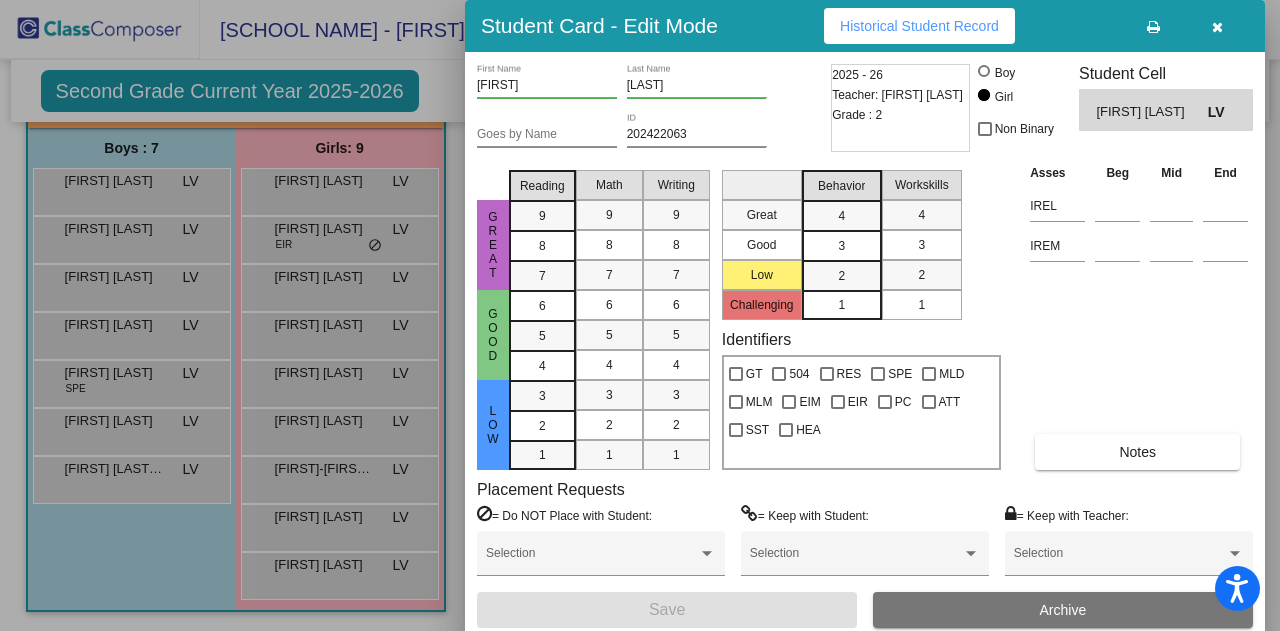 click at bounding box center [640, 315] 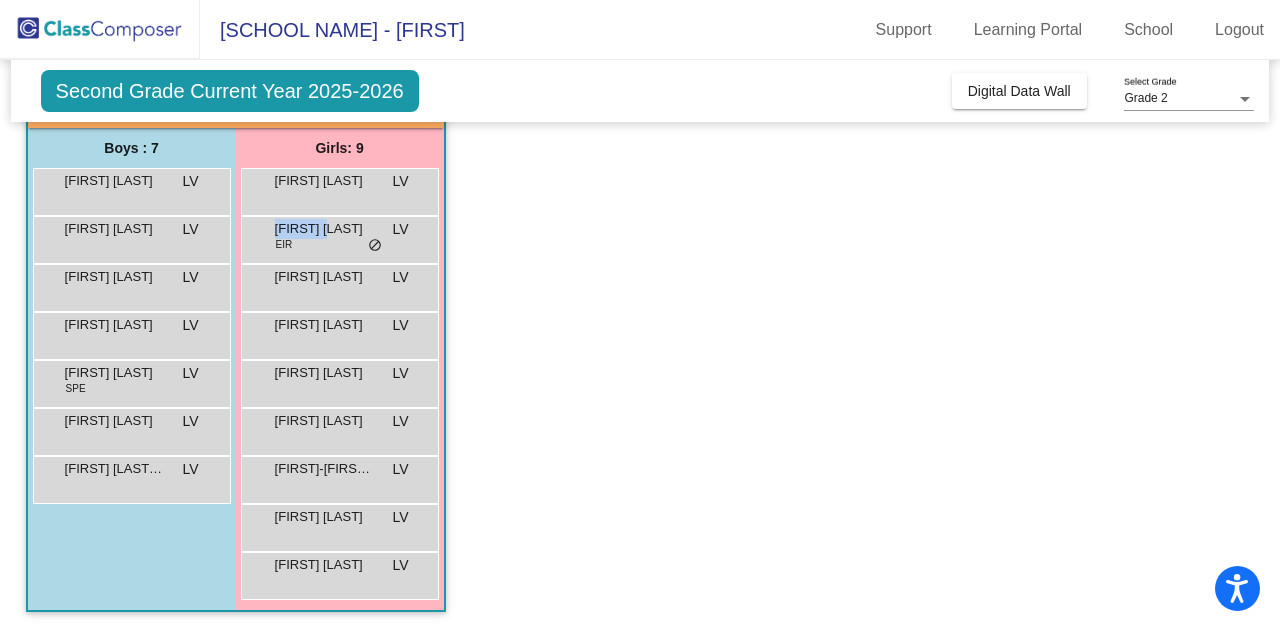 click on "[FIRST] [LAST]" at bounding box center [325, 229] 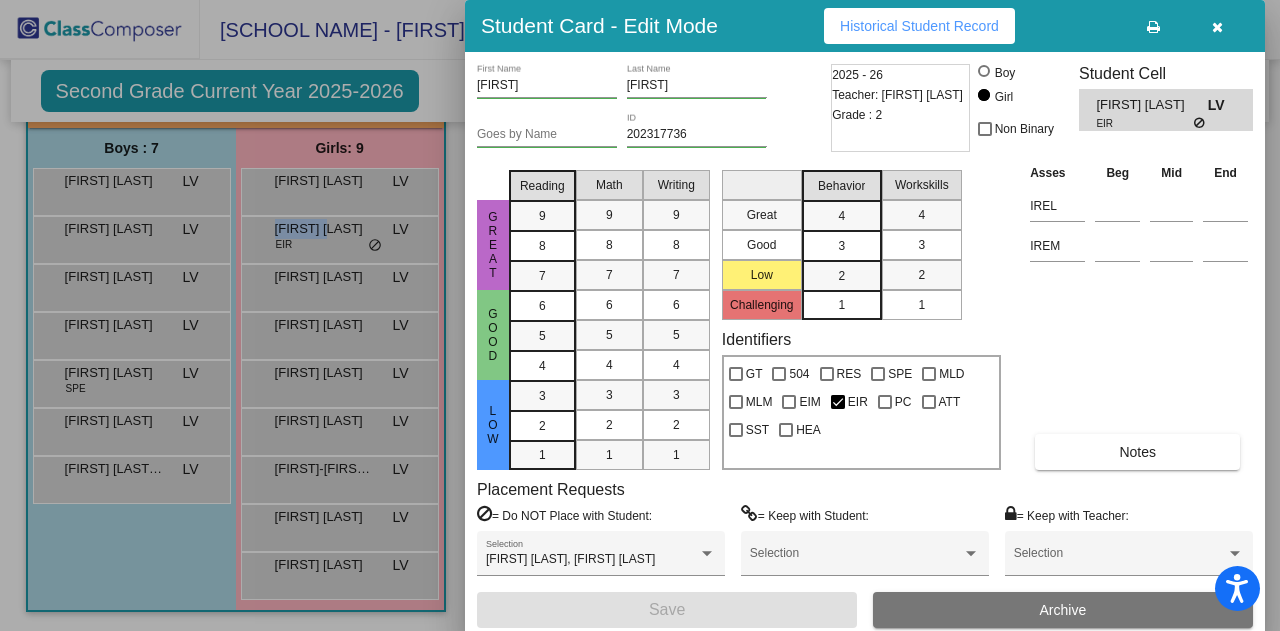 click on "Historical Student Record" at bounding box center (919, 26) 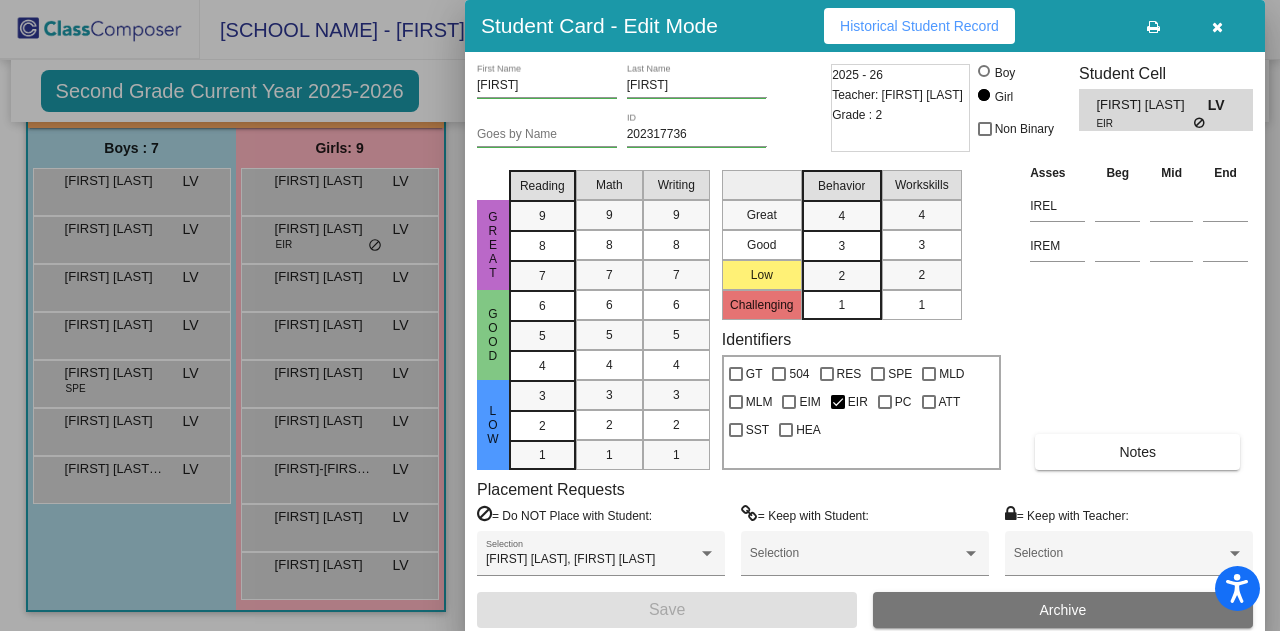click at bounding box center [640, 315] 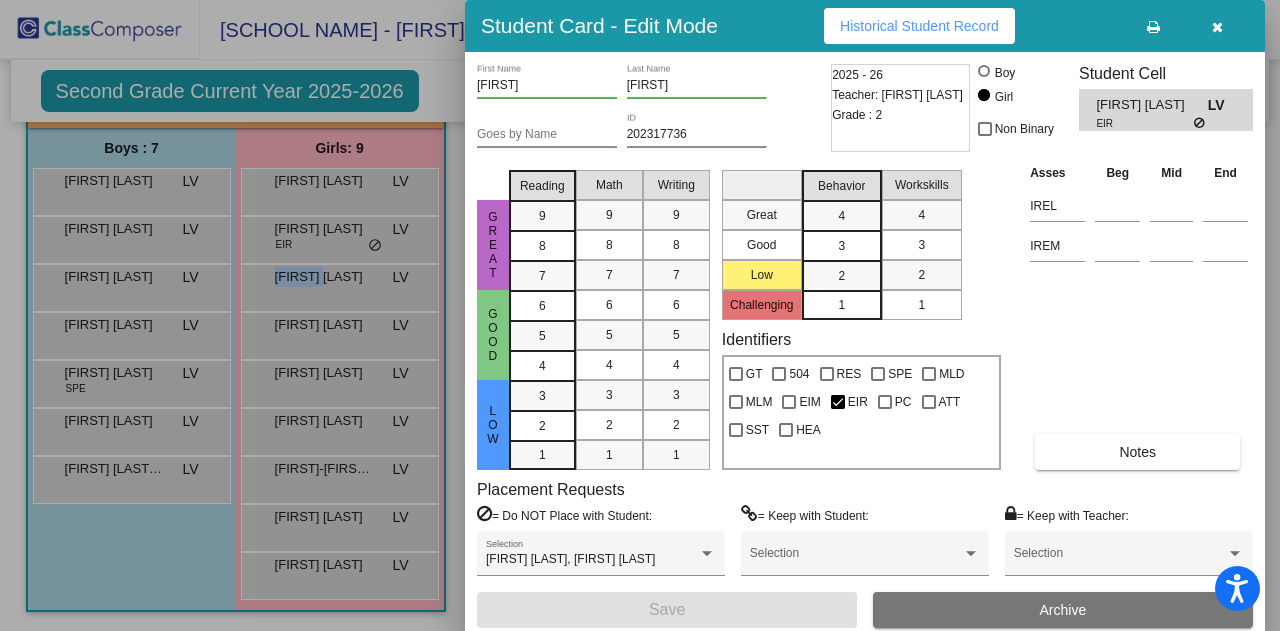 click on "[FIRST] [LAST] LV lock do_not_disturb_alt" at bounding box center [339, 285] 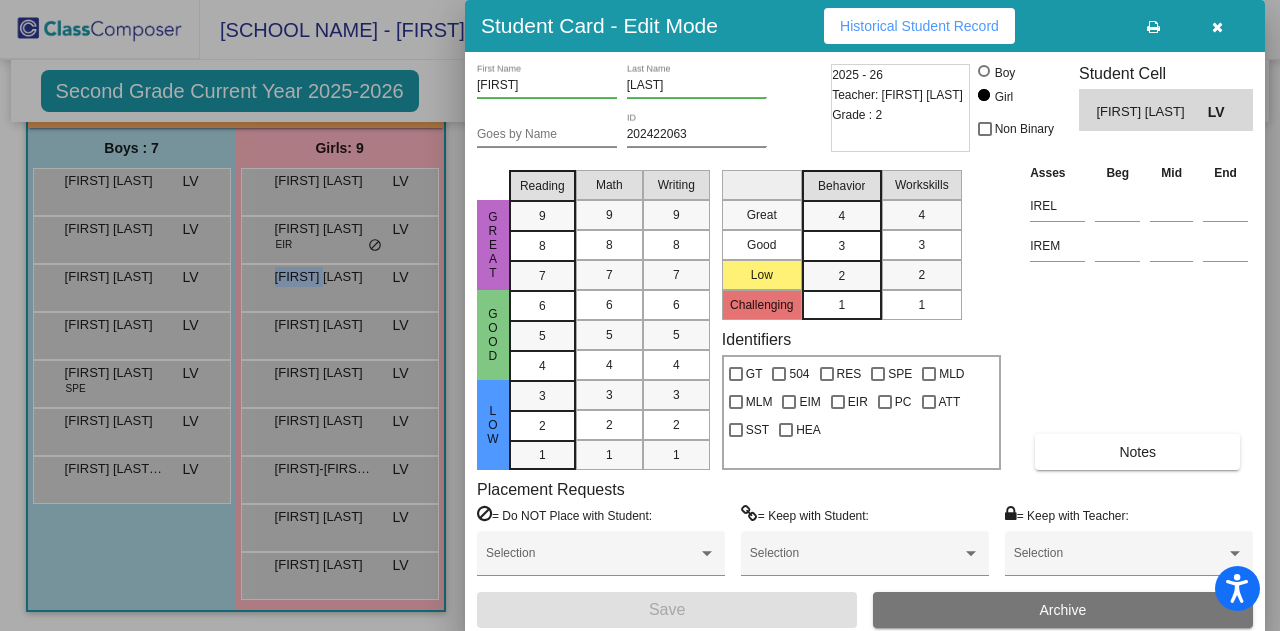 click on "Historical Student Record" at bounding box center (919, 26) 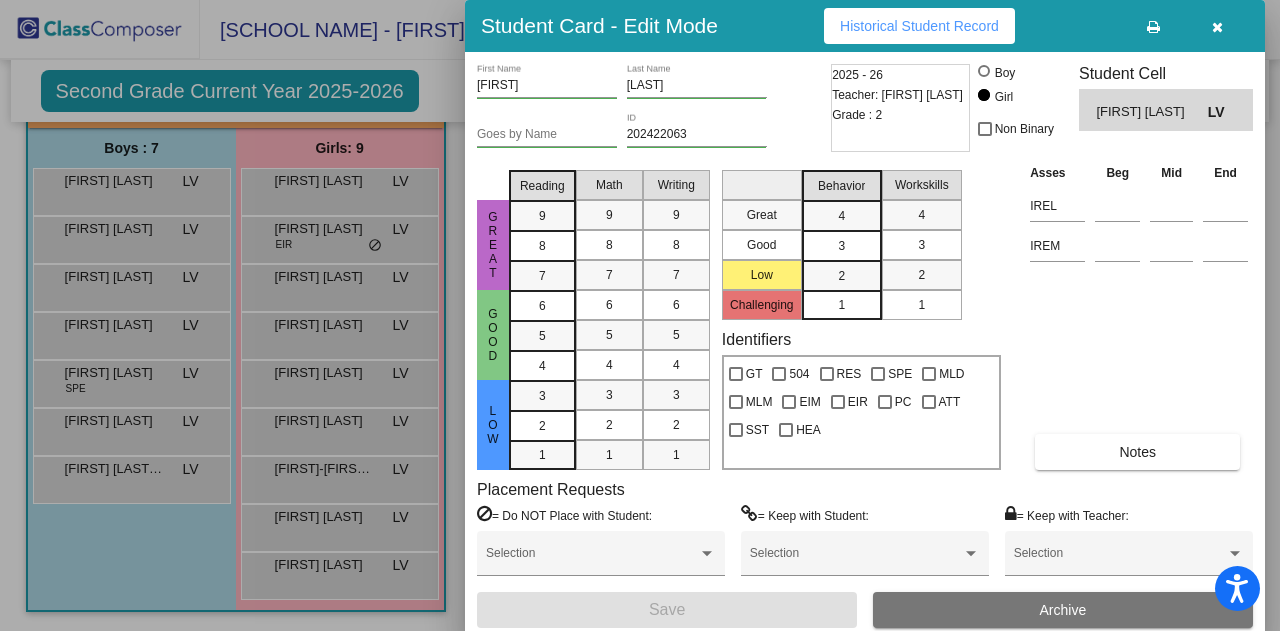 click at bounding box center (640, 315) 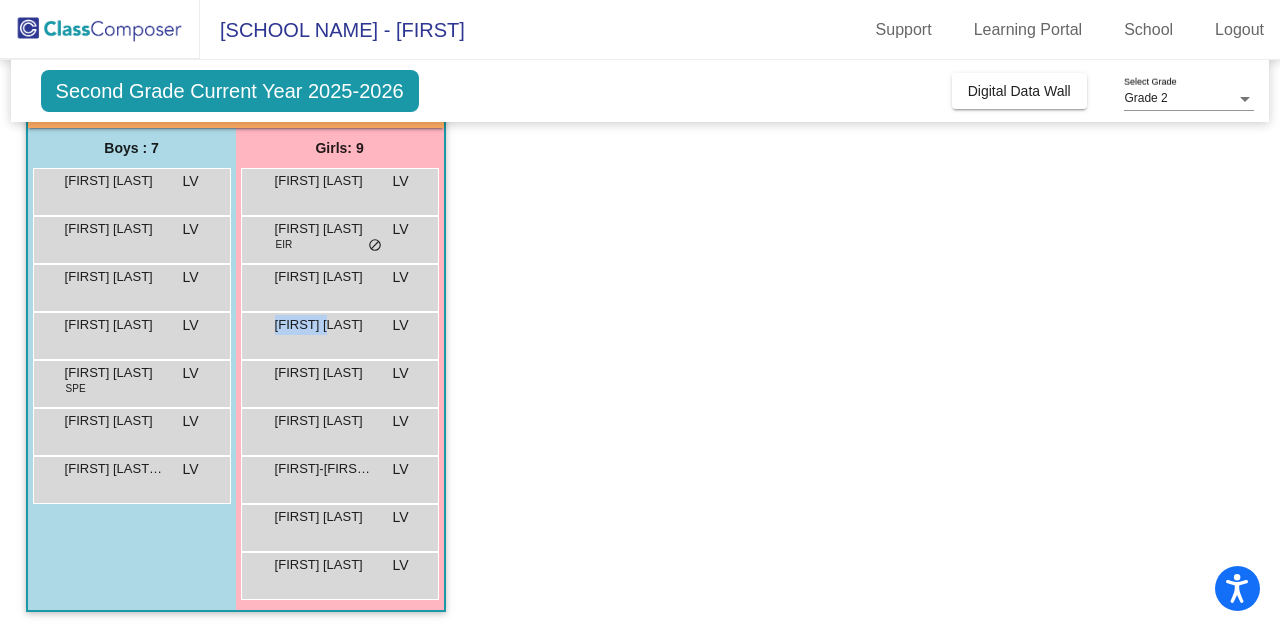 click on "[FIRST] [LAST] LV lock do_not_disturb_alt" at bounding box center [339, 333] 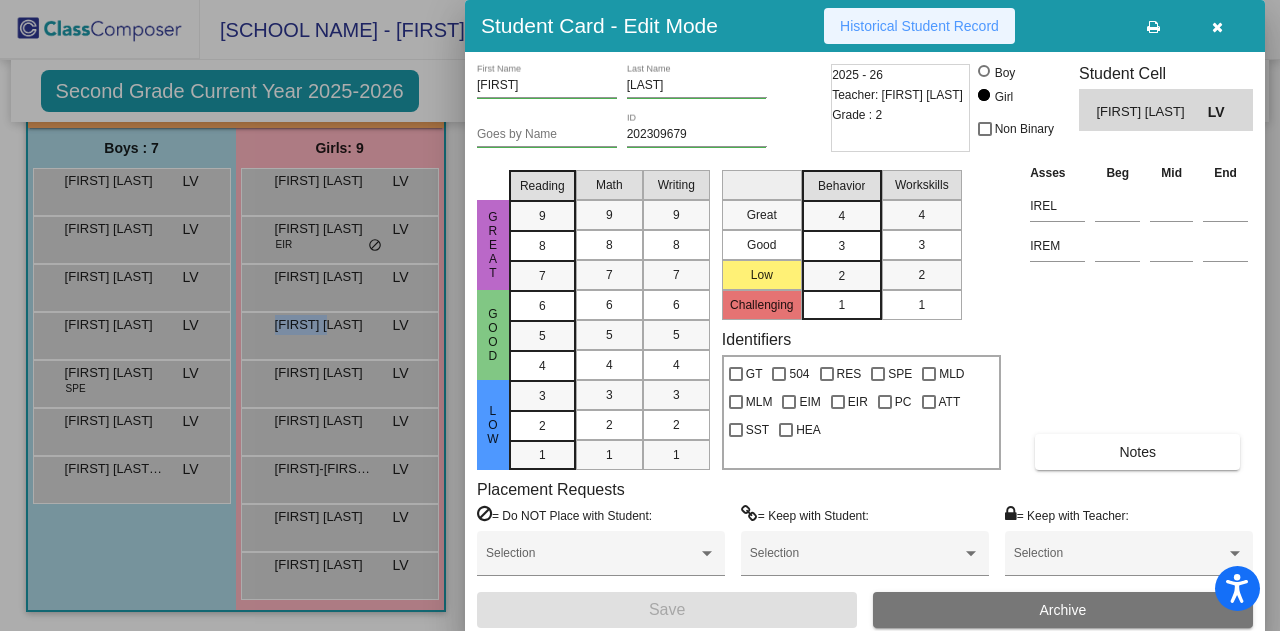 click on "Historical Student Record" at bounding box center (919, 26) 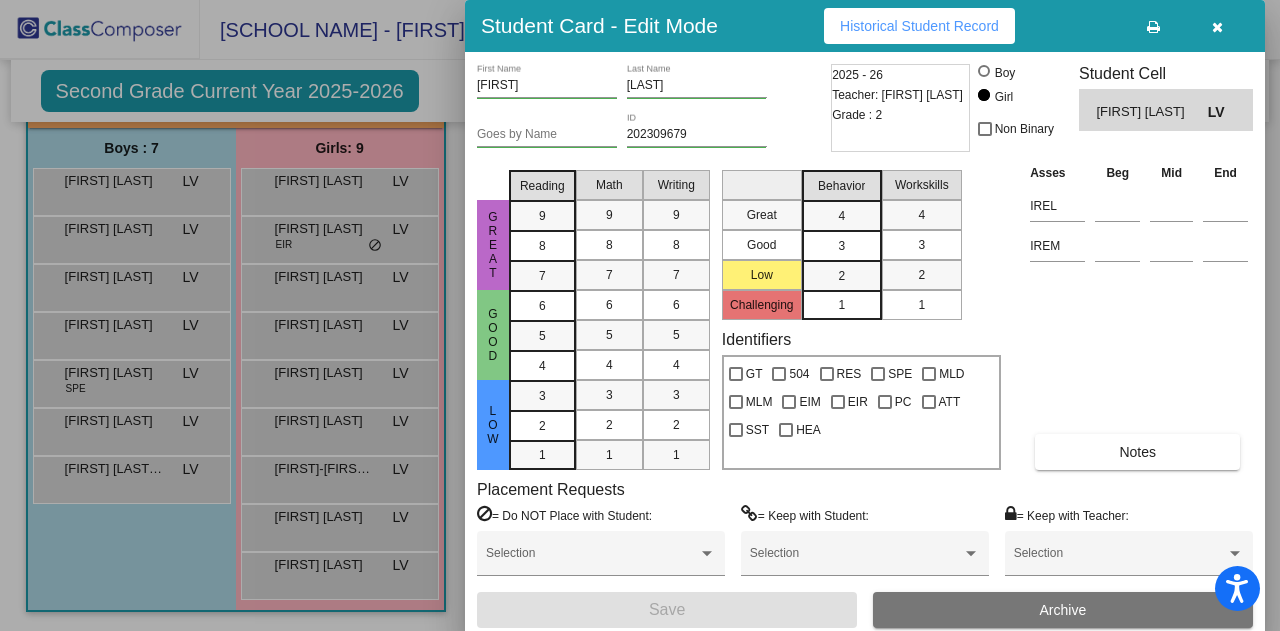 click at bounding box center [640, 315] 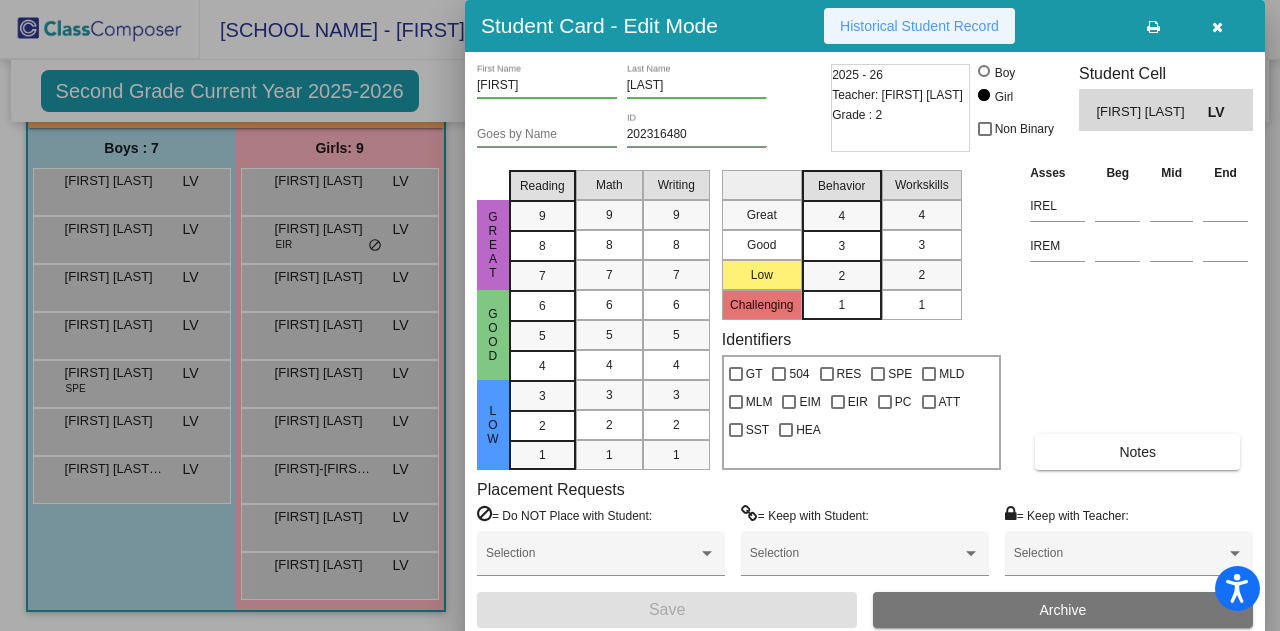 click on "Historical Student Record" at bounding box center [919, 26] 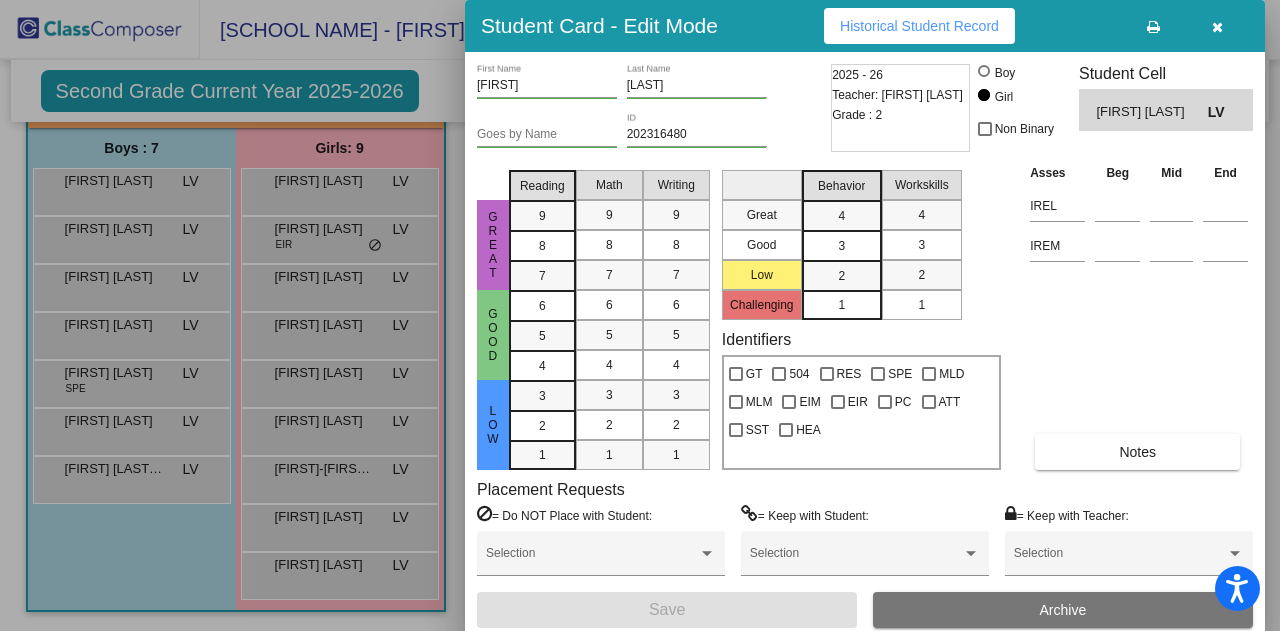 click at bounding box center [640, 315] 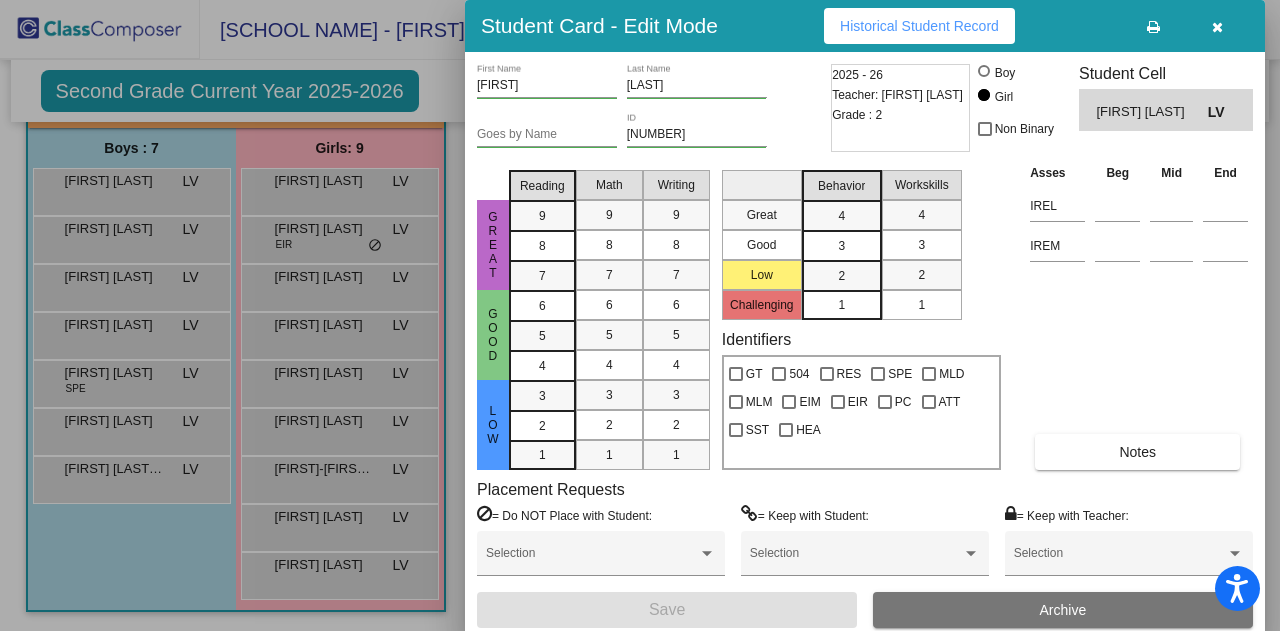 click on "Historical Student Record" at bounding box center [919, 26] 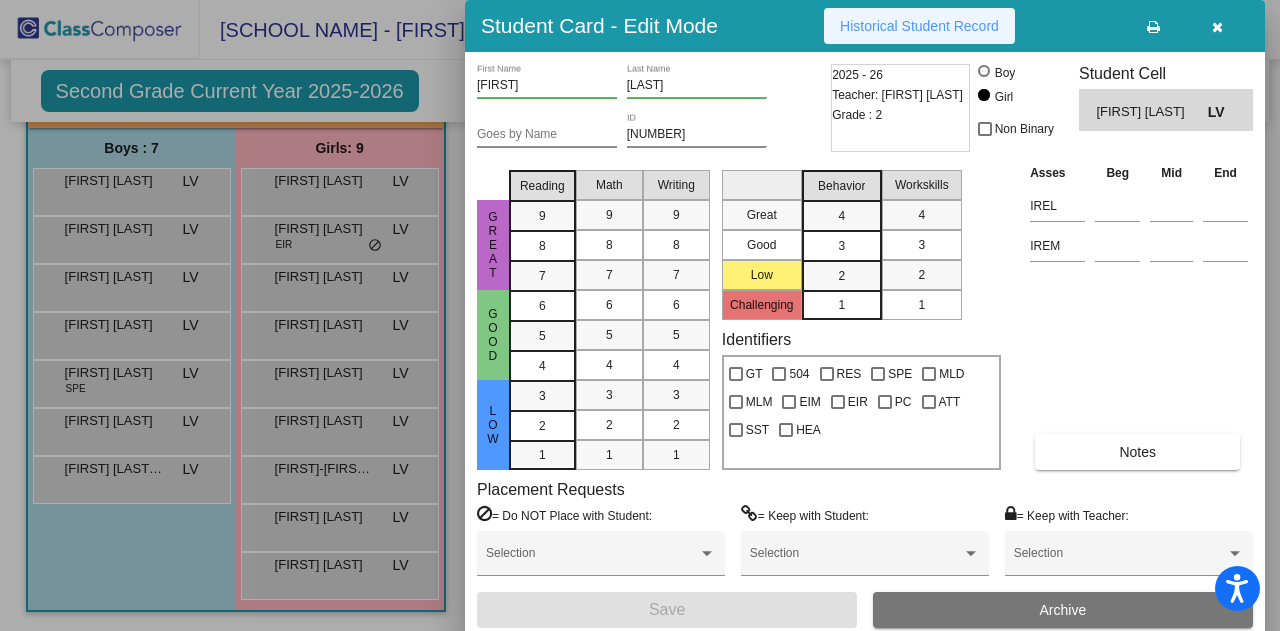 click on "Historical Student Record" at bounding box center [919, 26] 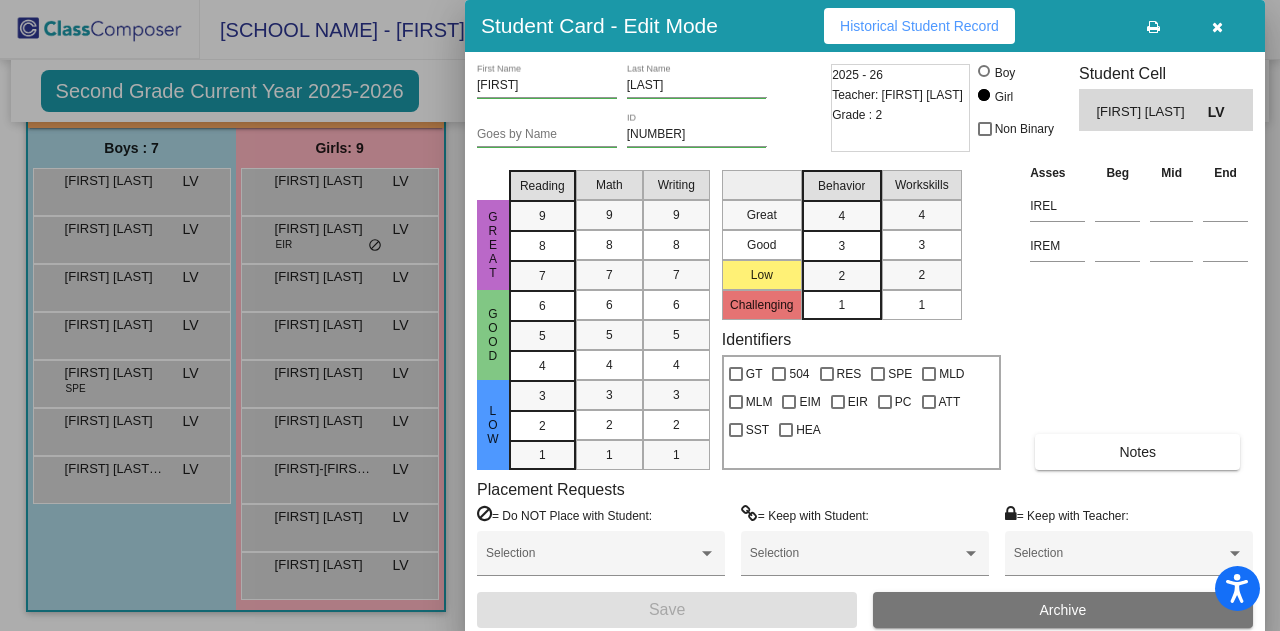 click at bounding box center [640, 315] 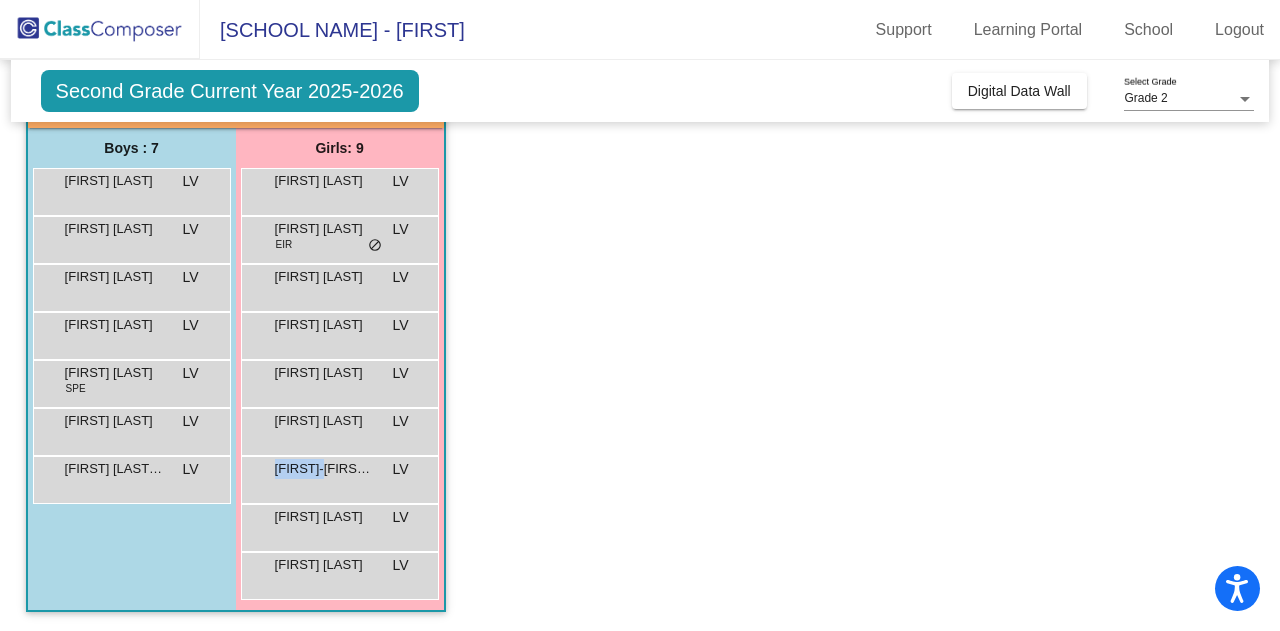 click on "[FIRST]-[FIRST] [LAST]" at bounding box center [325, 469] 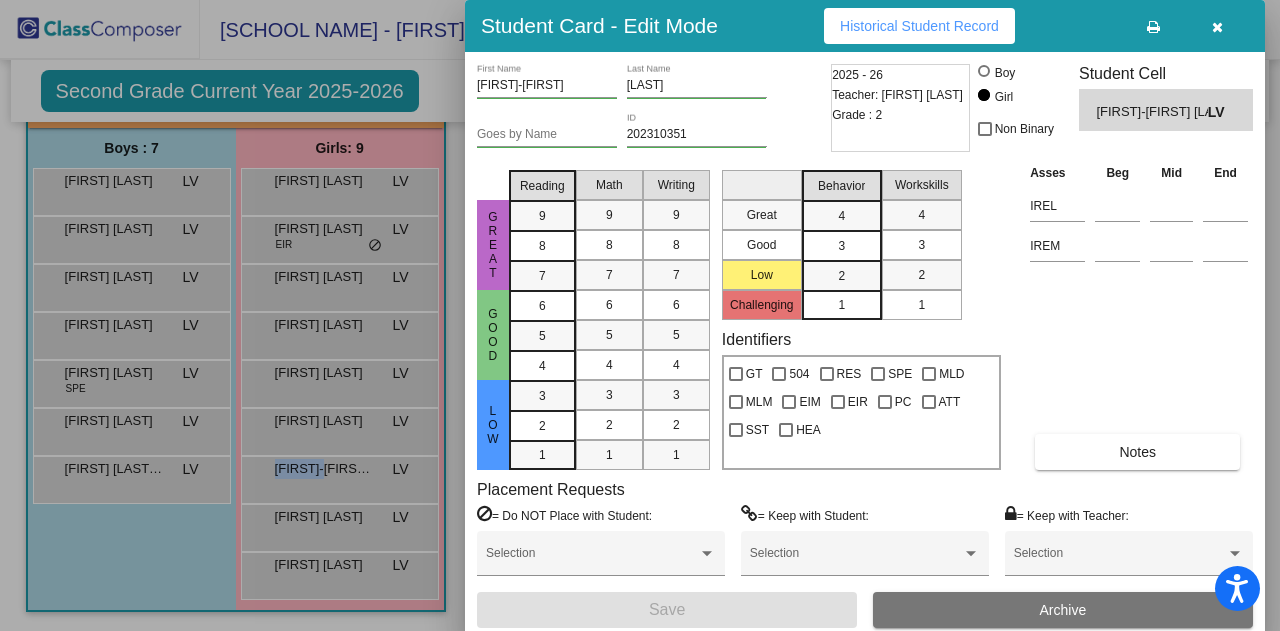 click on "Historical Student Record" at bounding box center [919, 26] 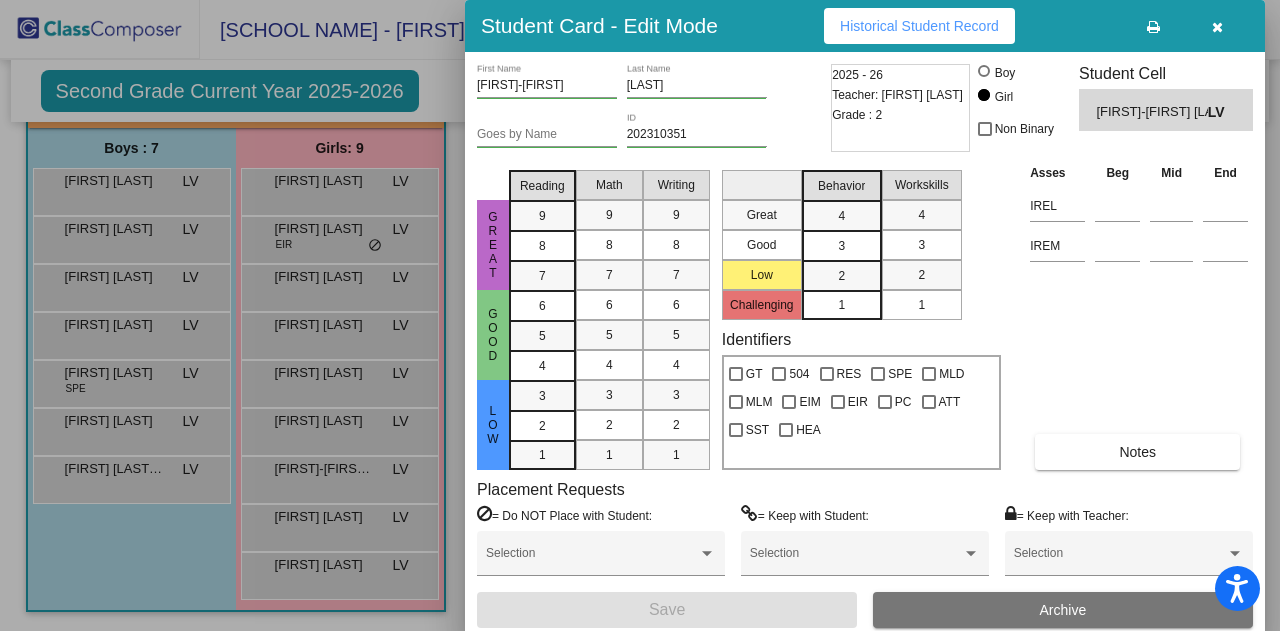 click at bounding box center (640, 315) 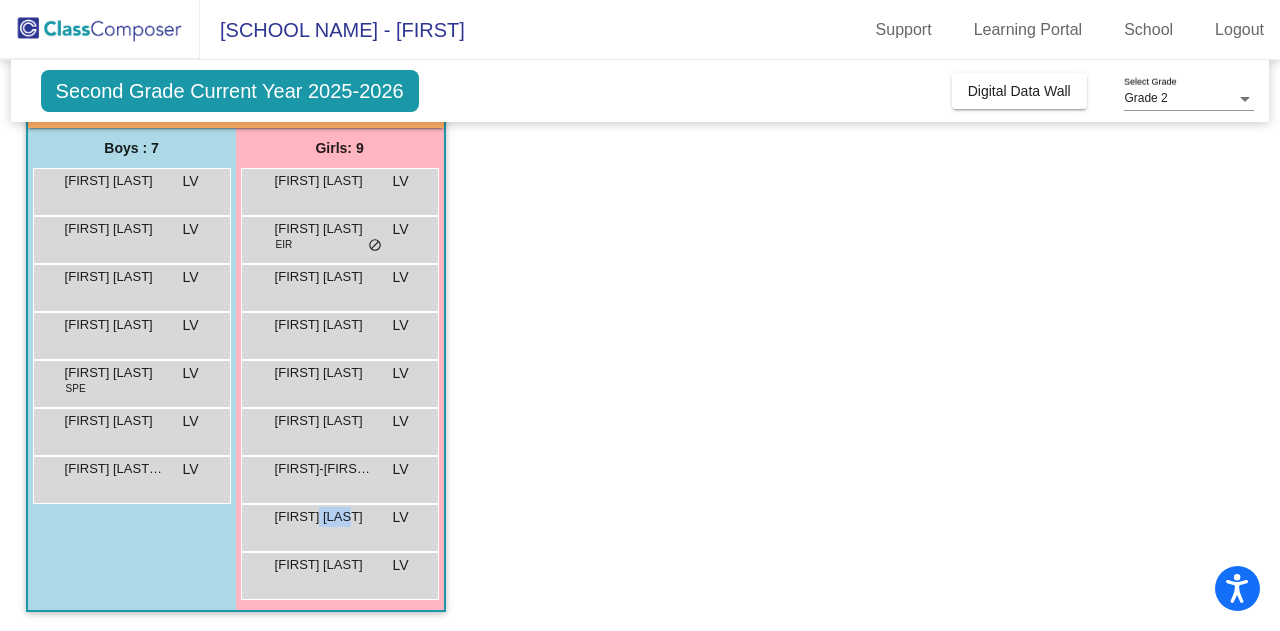 click on "[FIRST] [LAST]" at bounding box center (325, 517) 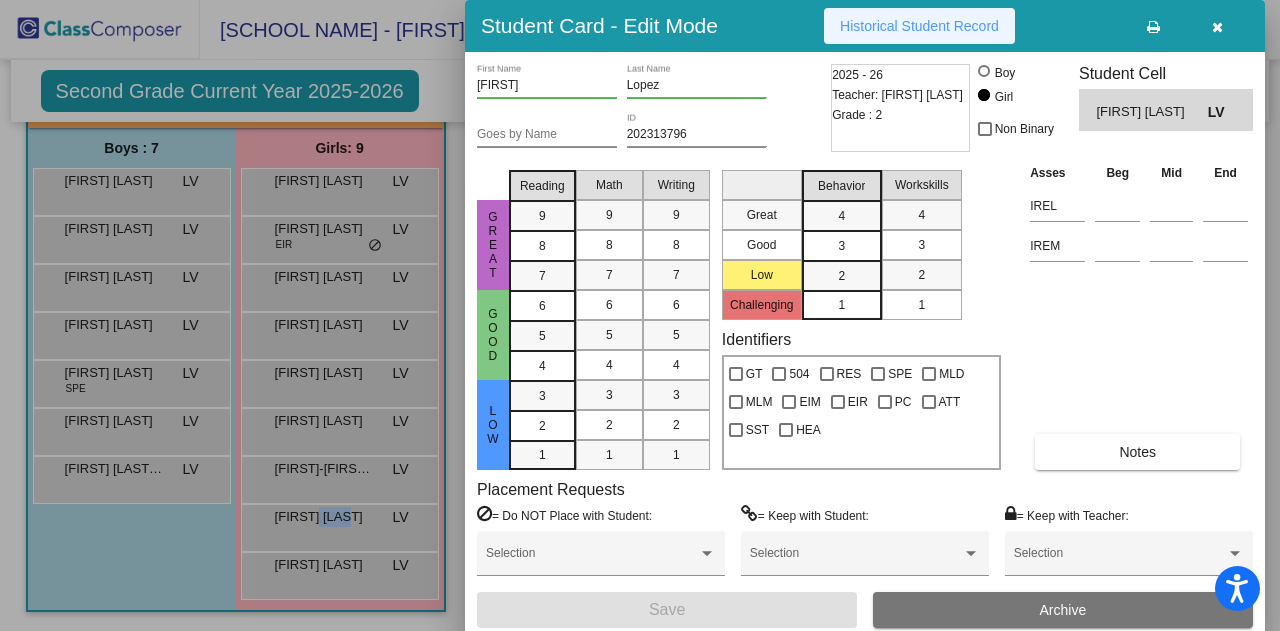 click on "Historical Student Record" at bounding box center (919, 26) 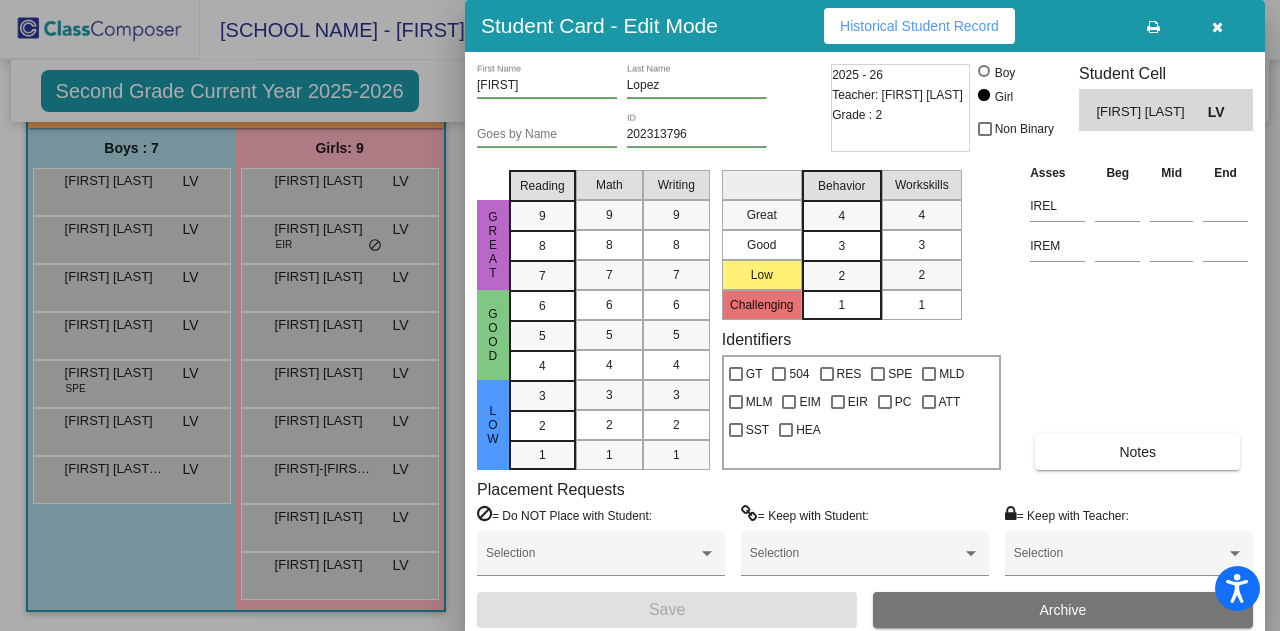 click at bounding box center (640, 315) 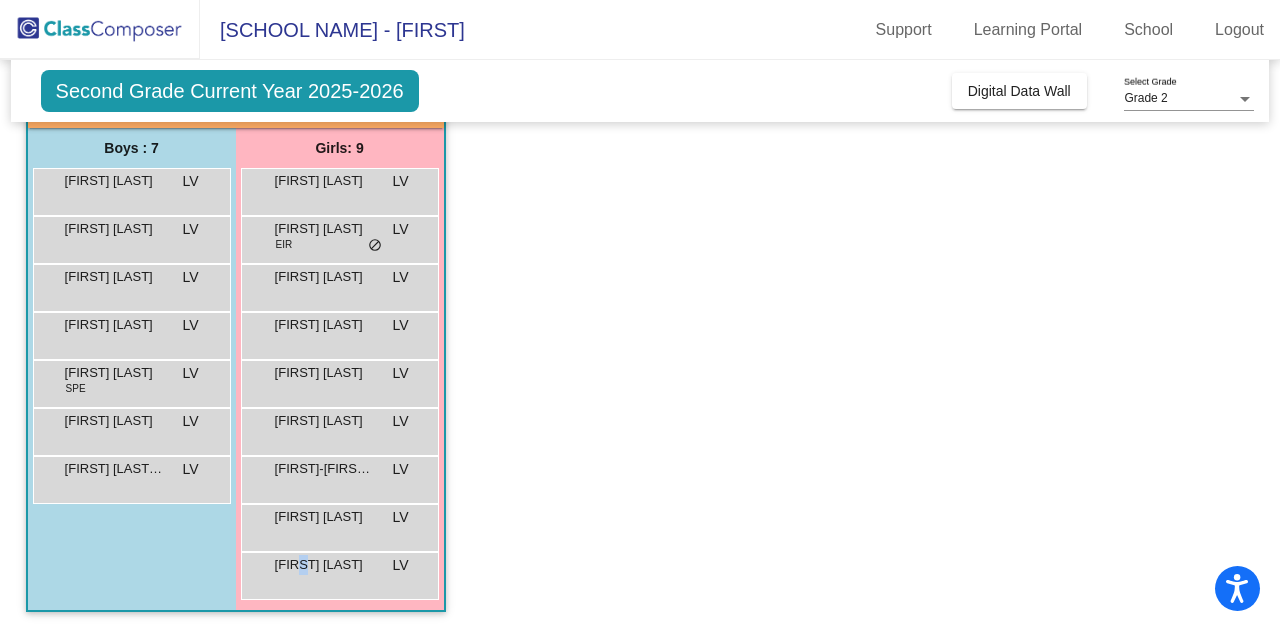 click on "[FIRST] [LAST]" at bounding box center (325, 565) 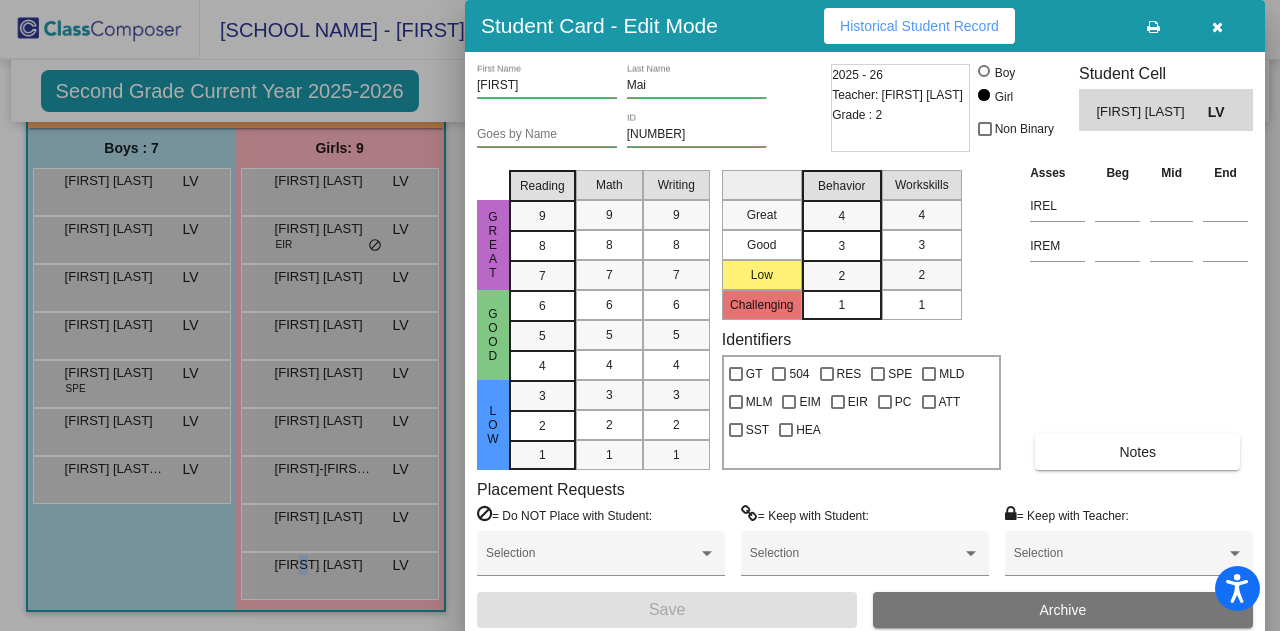 click on "Historical Student Record" at bounding box center [919, 26] 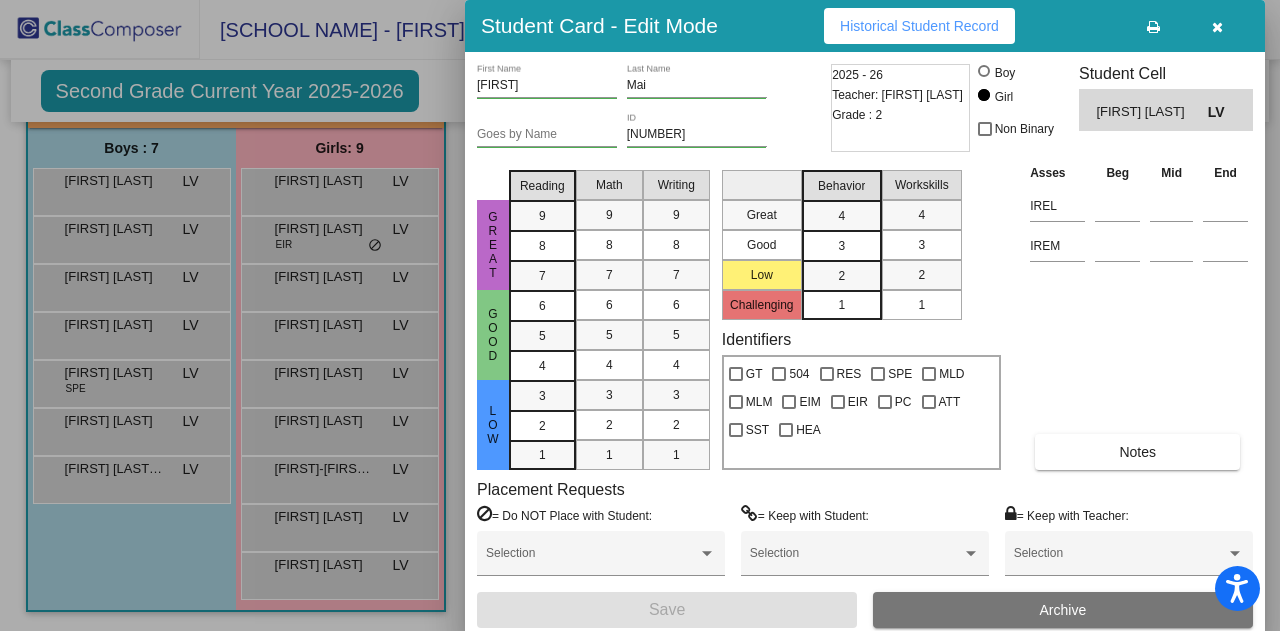 click at bounding box center (640, 315) 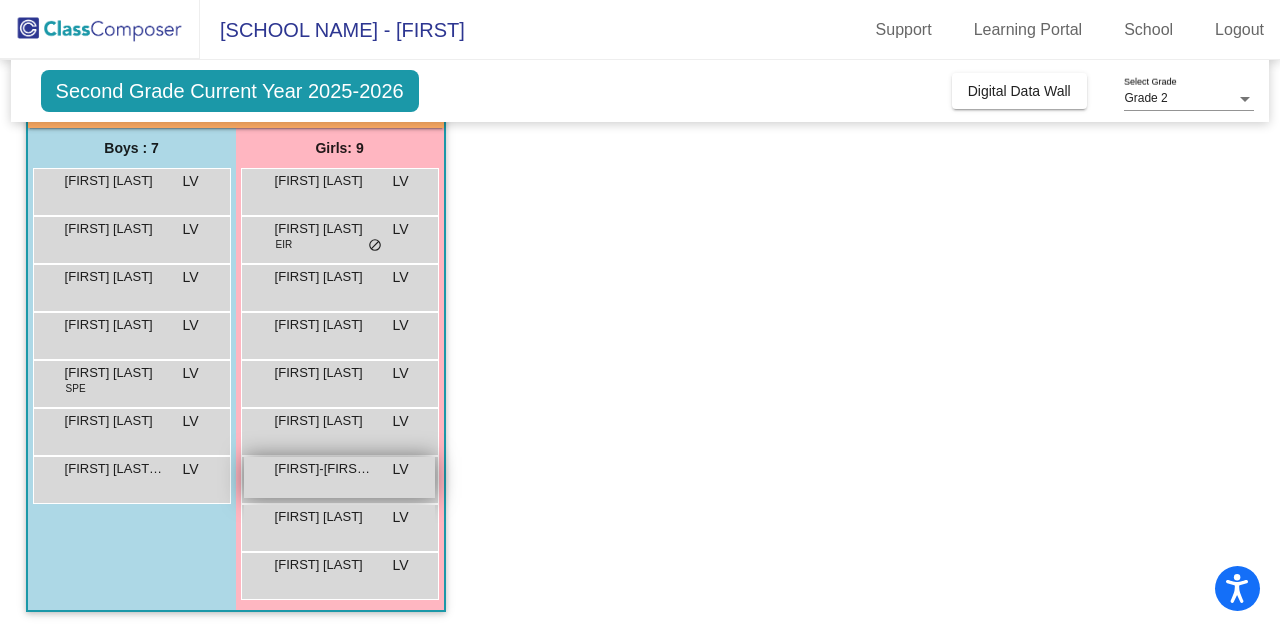 click on "[FIRST]-[FIRST] [LAST] LV lock do_not_disturb_alt" at bounding box center [339, 477] 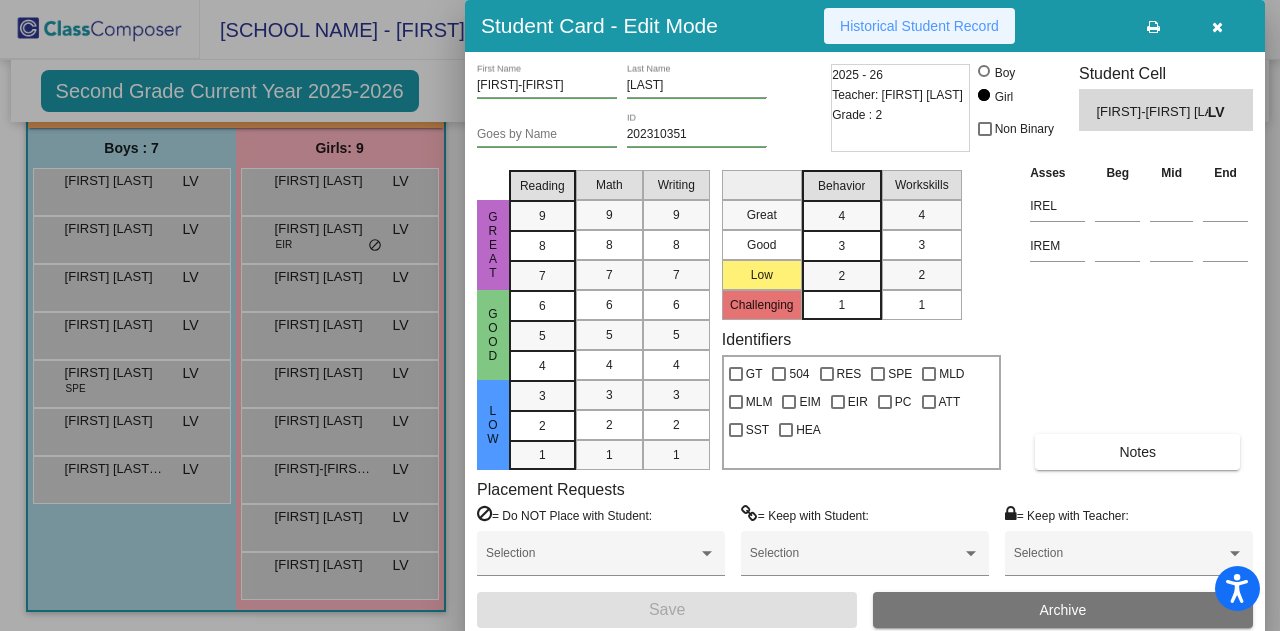 click on "Historical Student Record" at bounding box center [919, 26] 